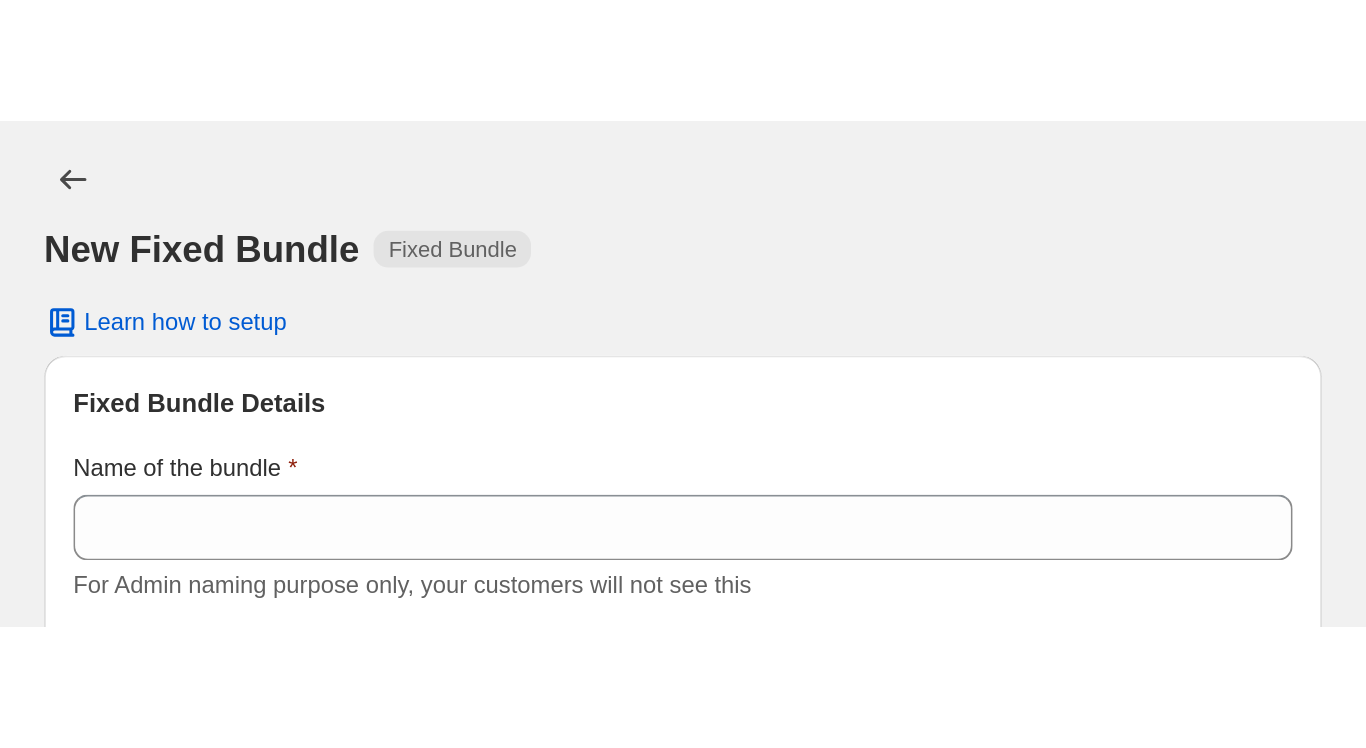 scroll, scrollTop: 40, scrollLeft: 0, axis: vertical 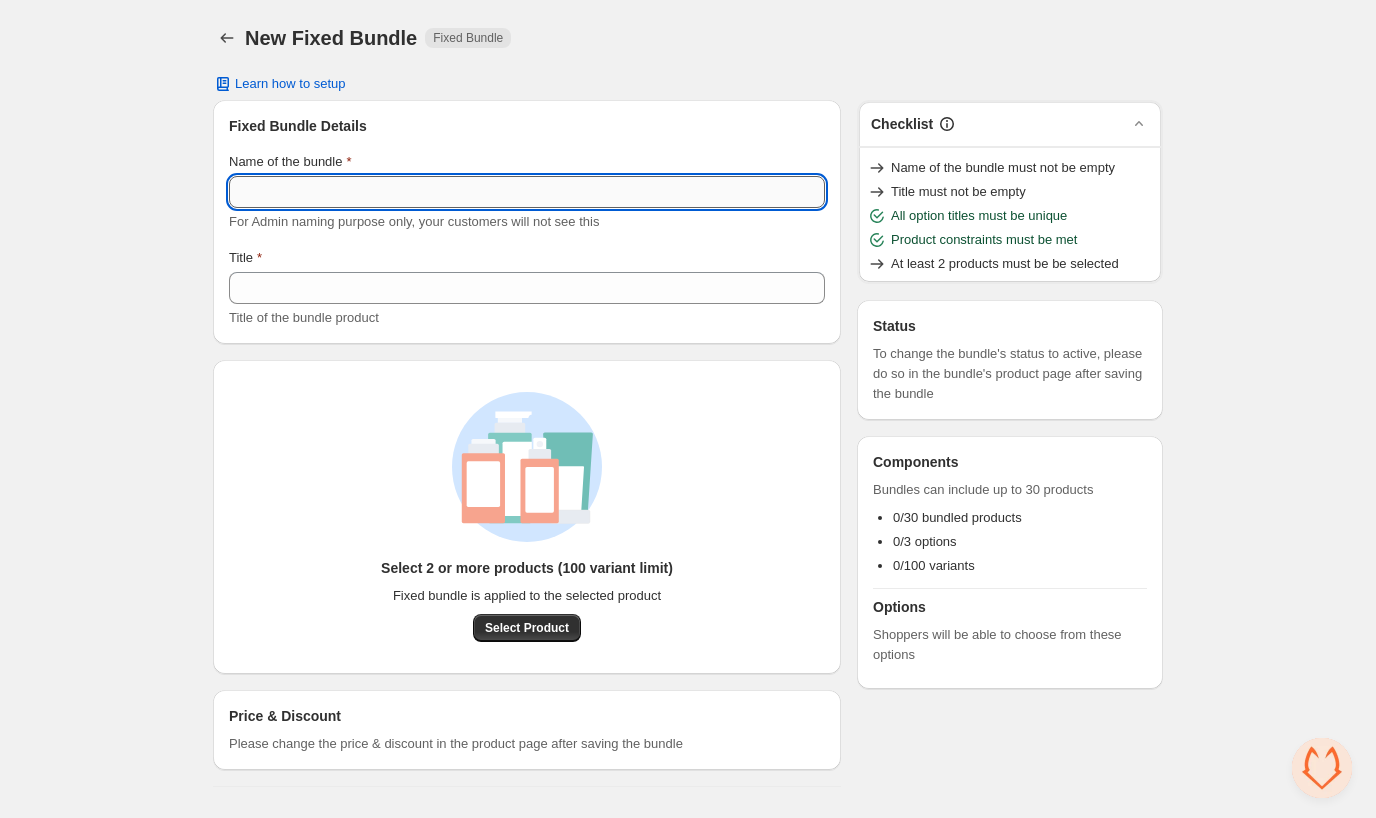 click on "Name of the bundle" at bounding box center (527, 192) 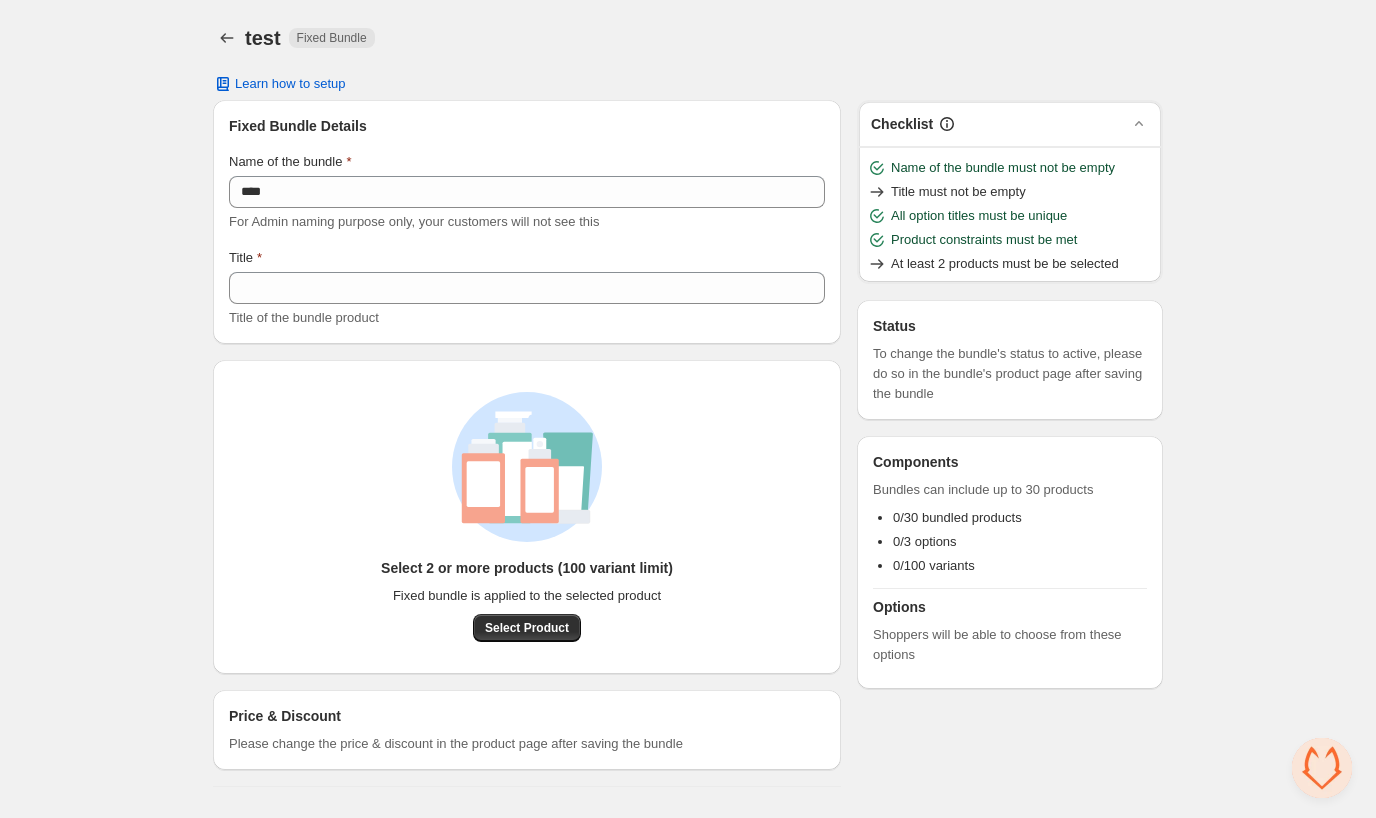 click on "Title Title of the bundle product" at bounding box center (527, 288) 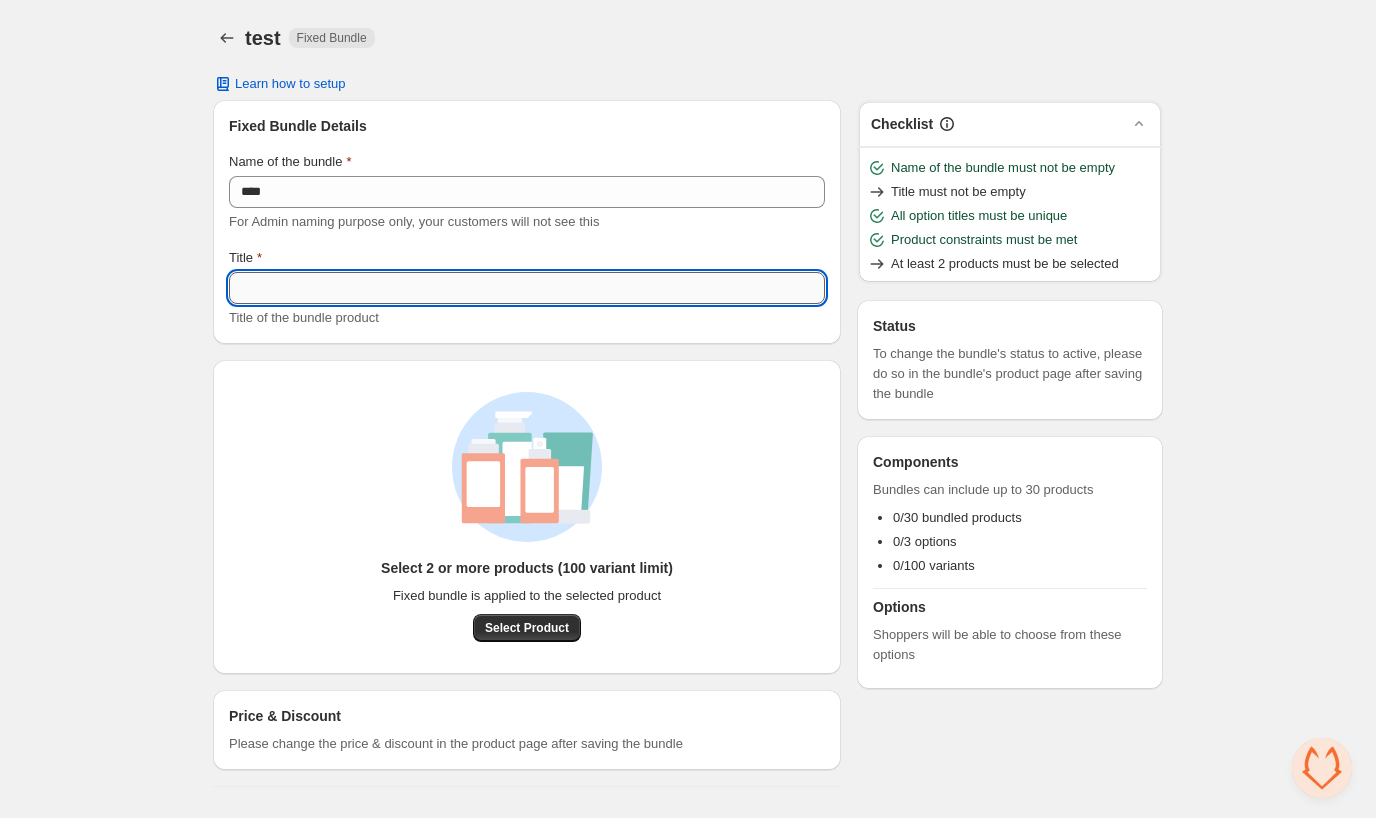 click on "Title" at bounding box center (527, 288) 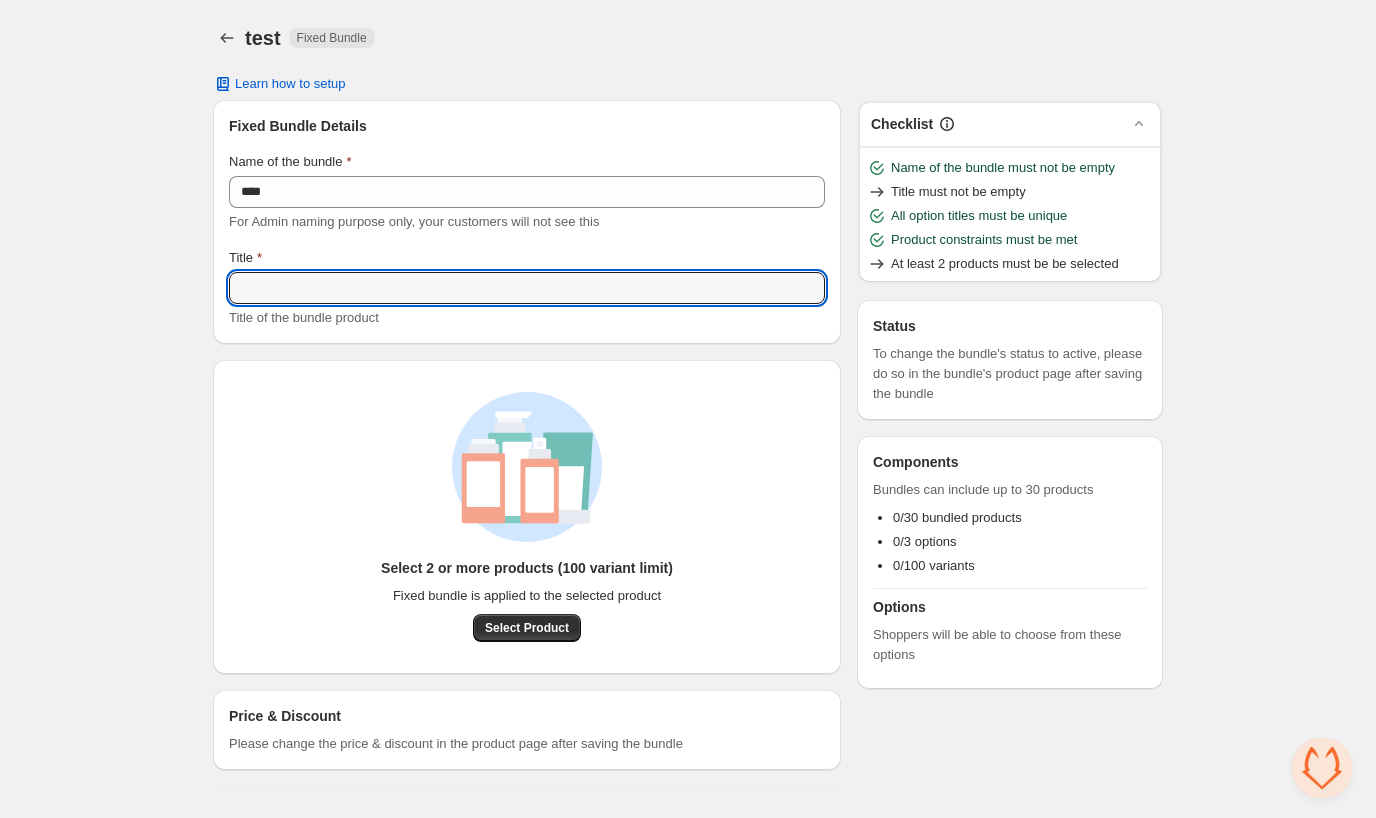 type on "****" 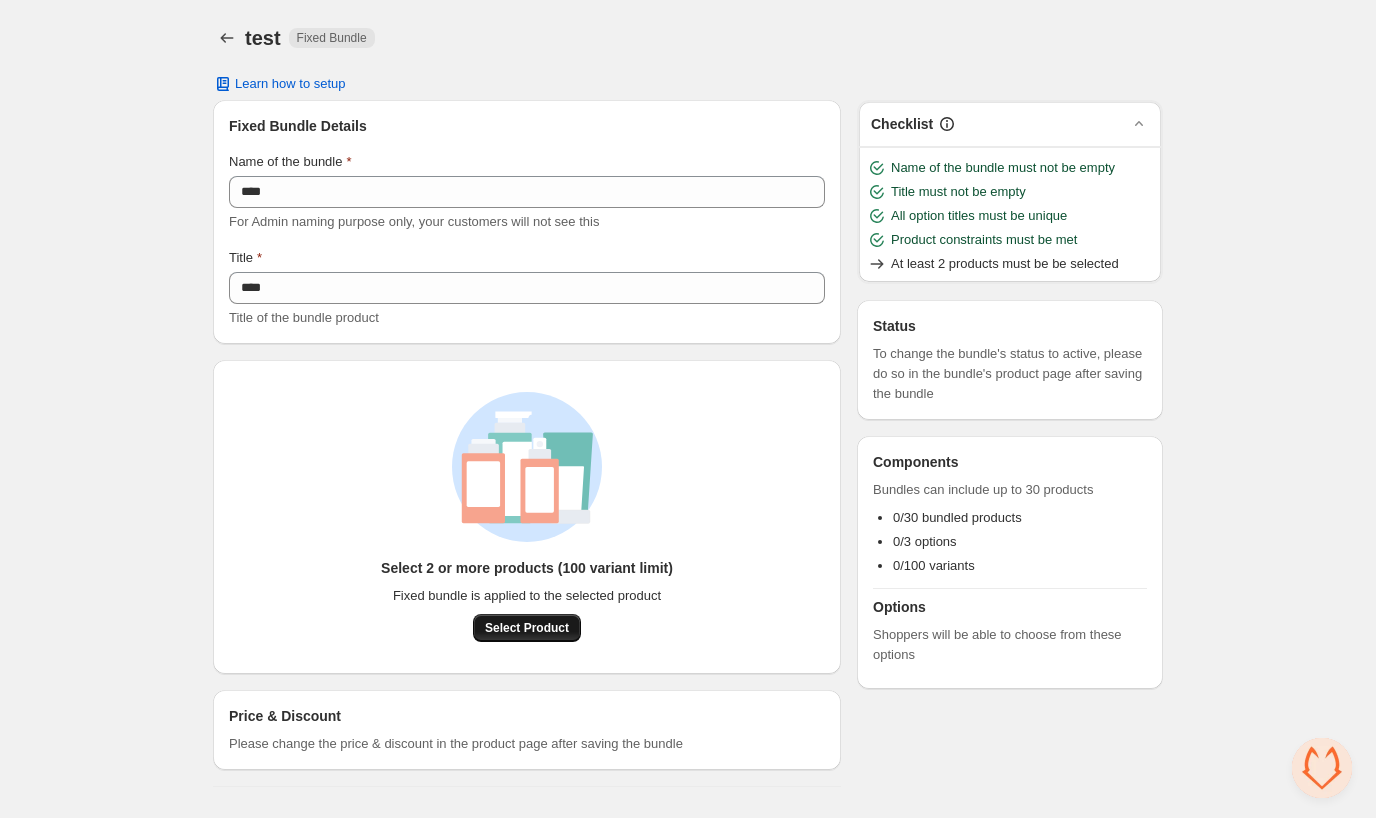 click on "Select Product" at bounding box center (527, 628) 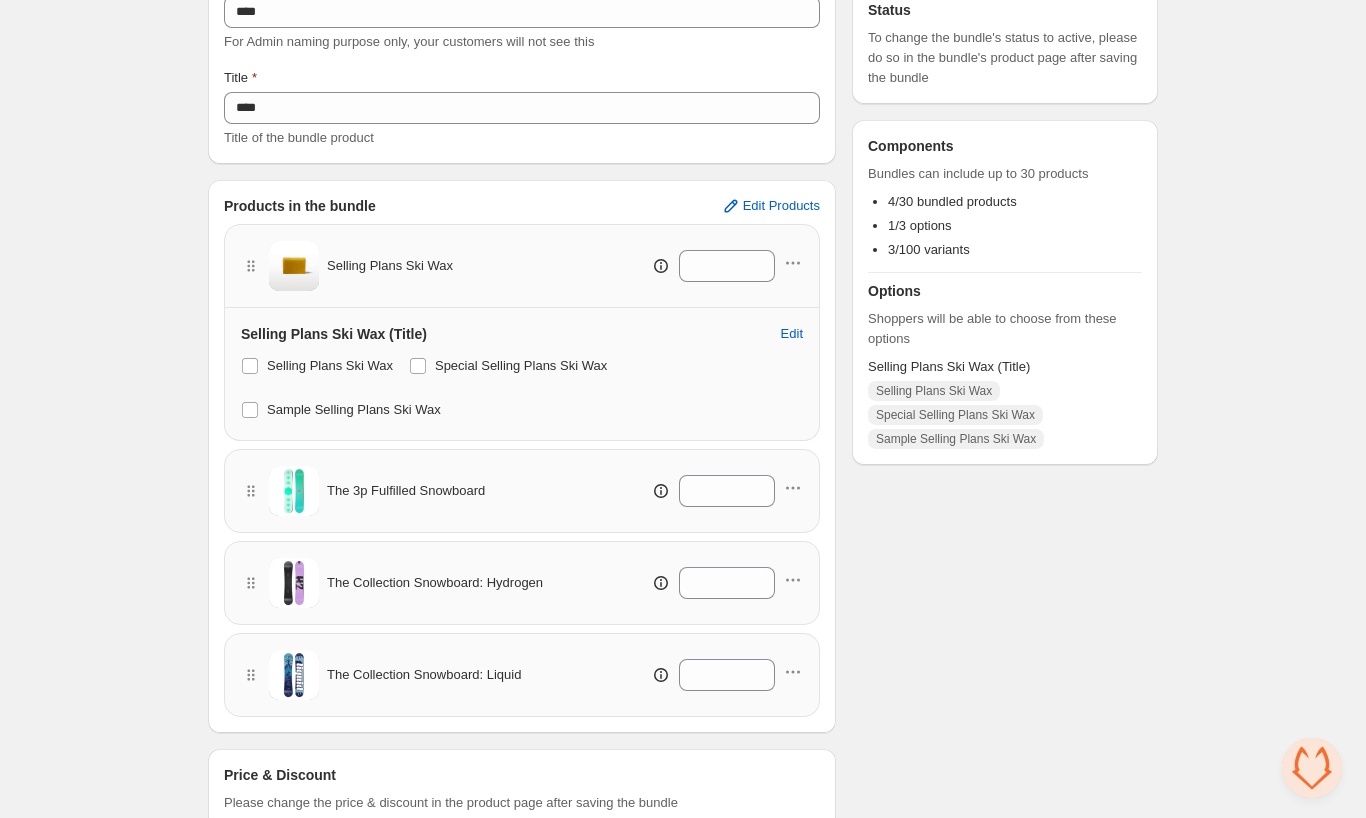scroll, scrollTop: 0, scrollLeft: 0, axis: both 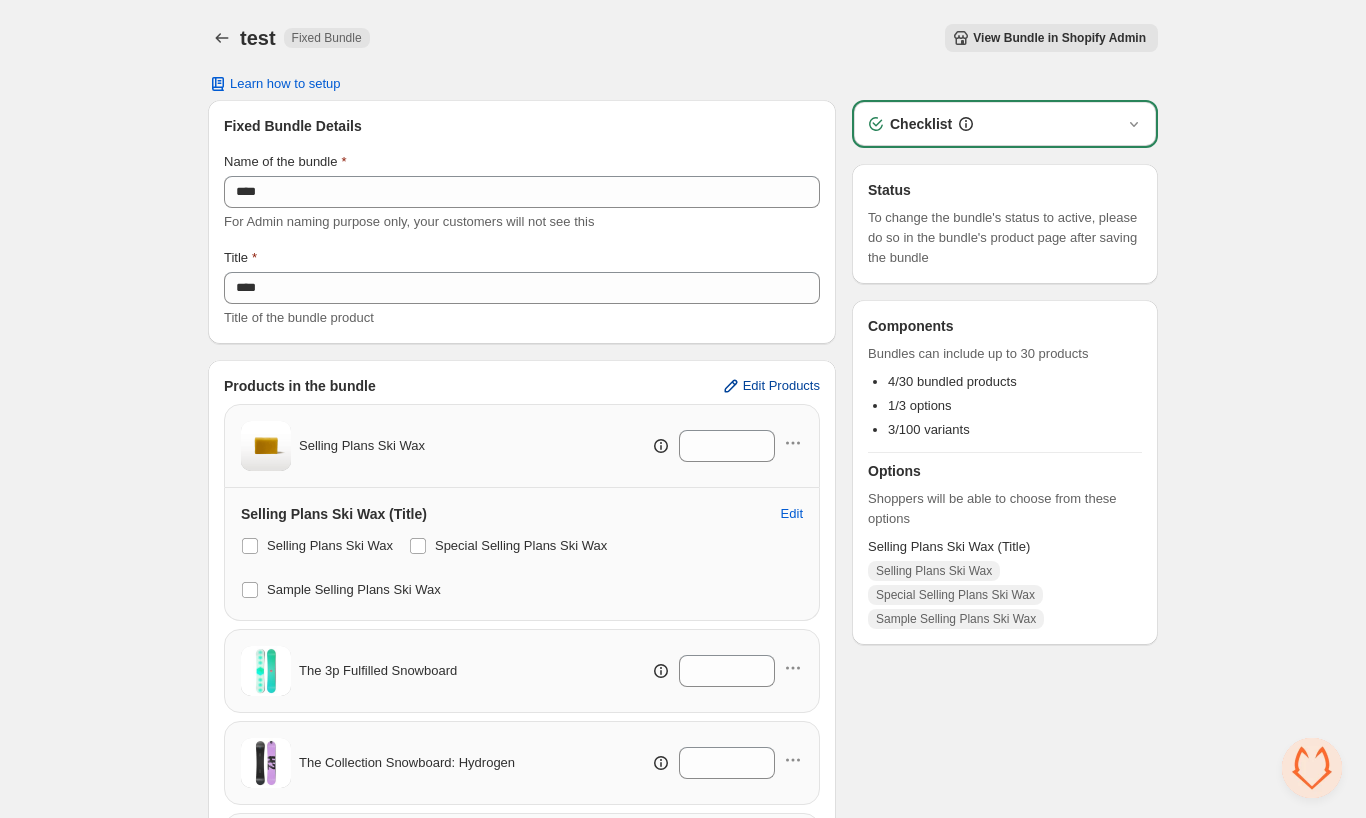 click on "Edit Products" at bounding box center [781, 386] 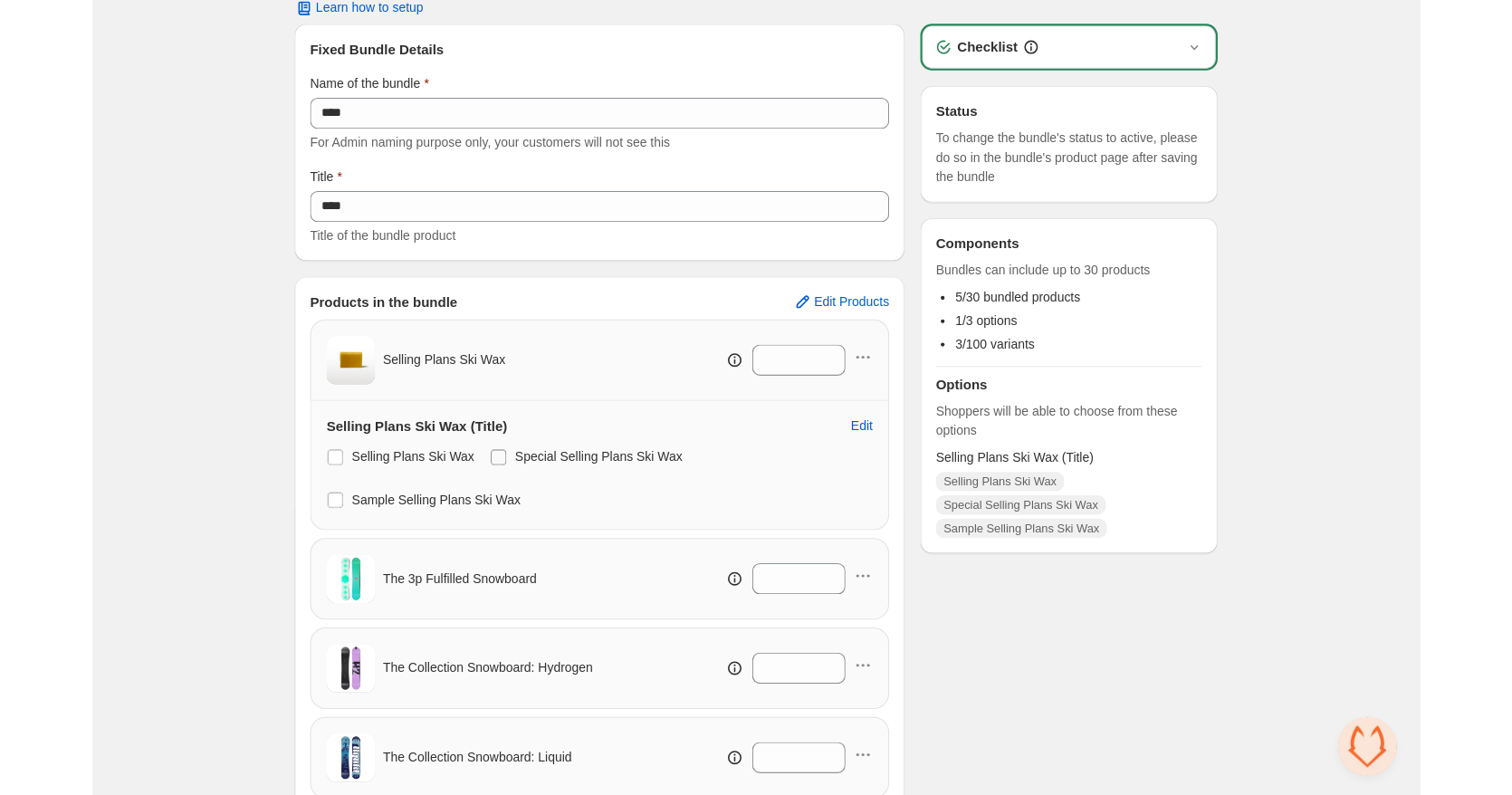 scroll, scrollTop: 0, scrollLeft: 0, axis: both 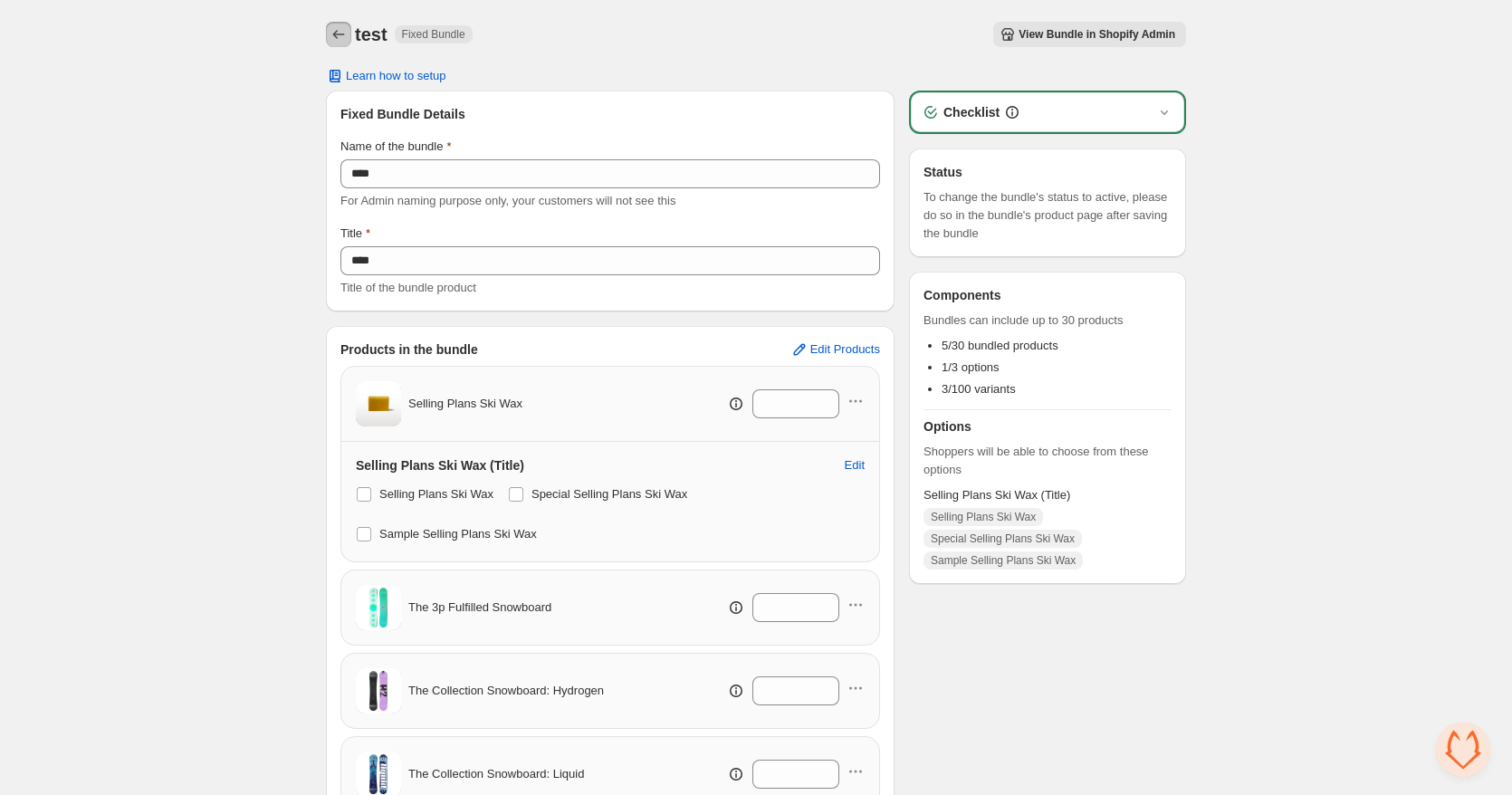 click at bounding box center (339, 34) 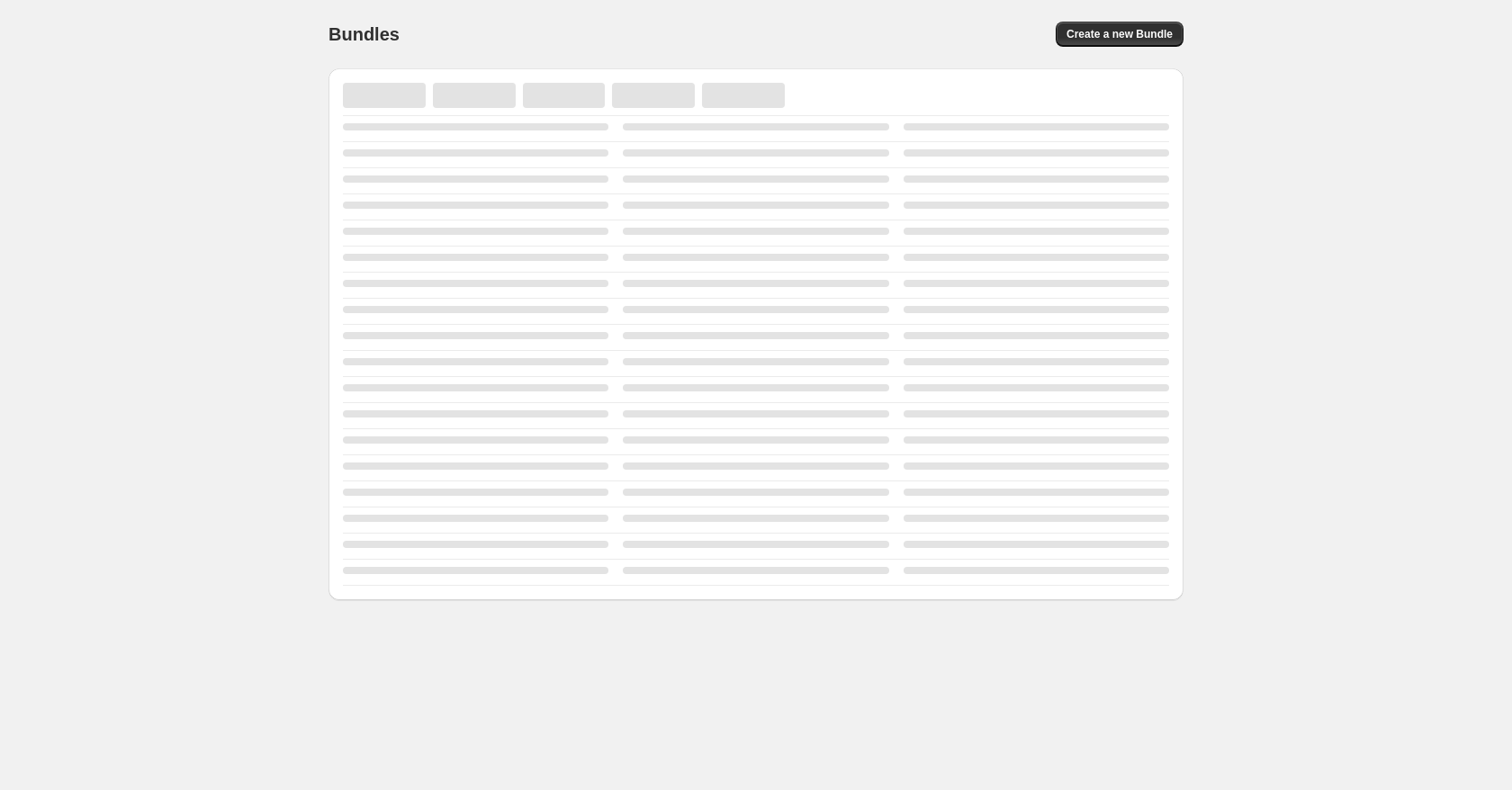 scroll, scrollTop: 0, scrollLeft: 0, axis: both 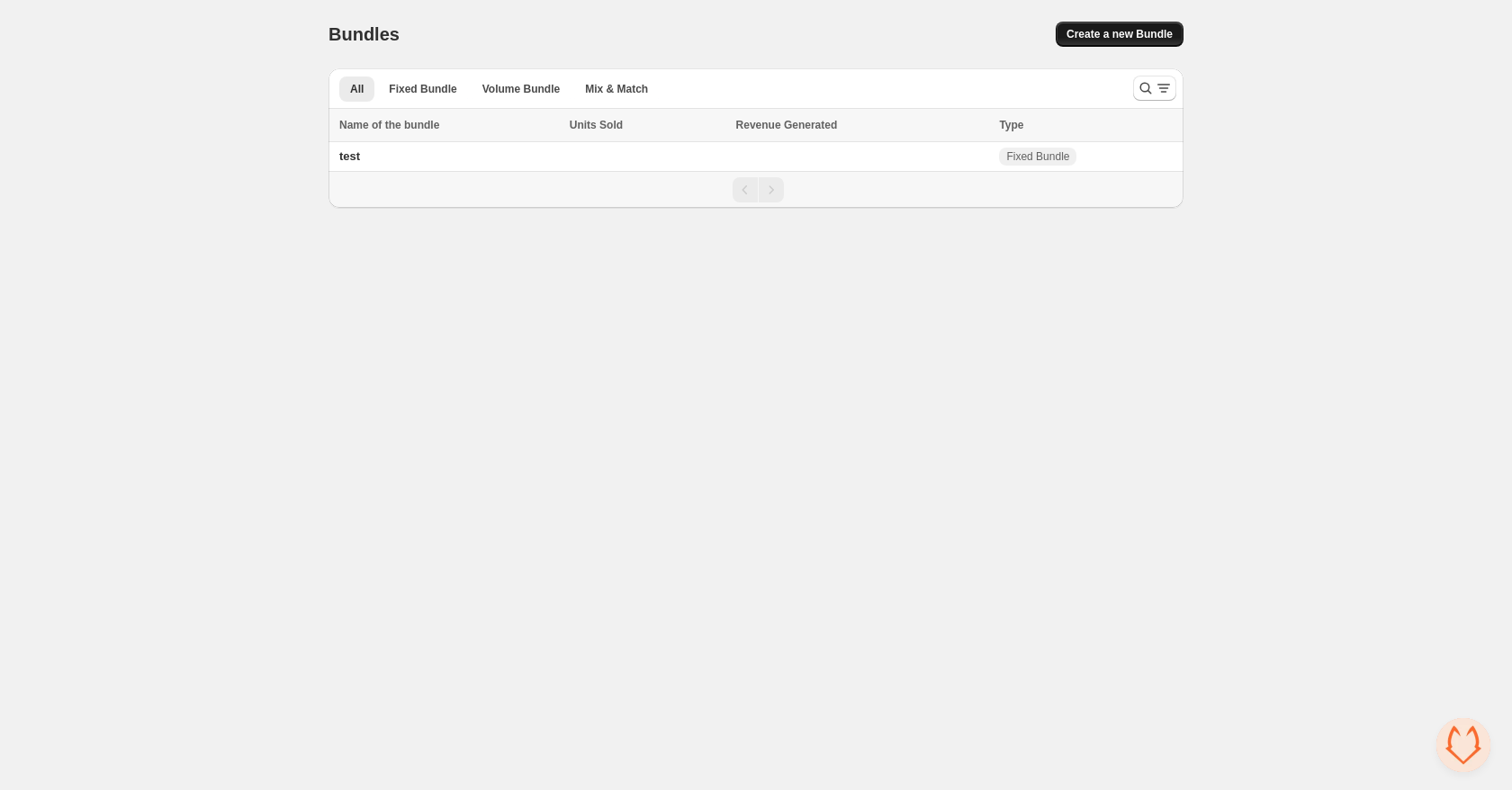click on "Create a new Bundle" at bounding box center (1120, 34) 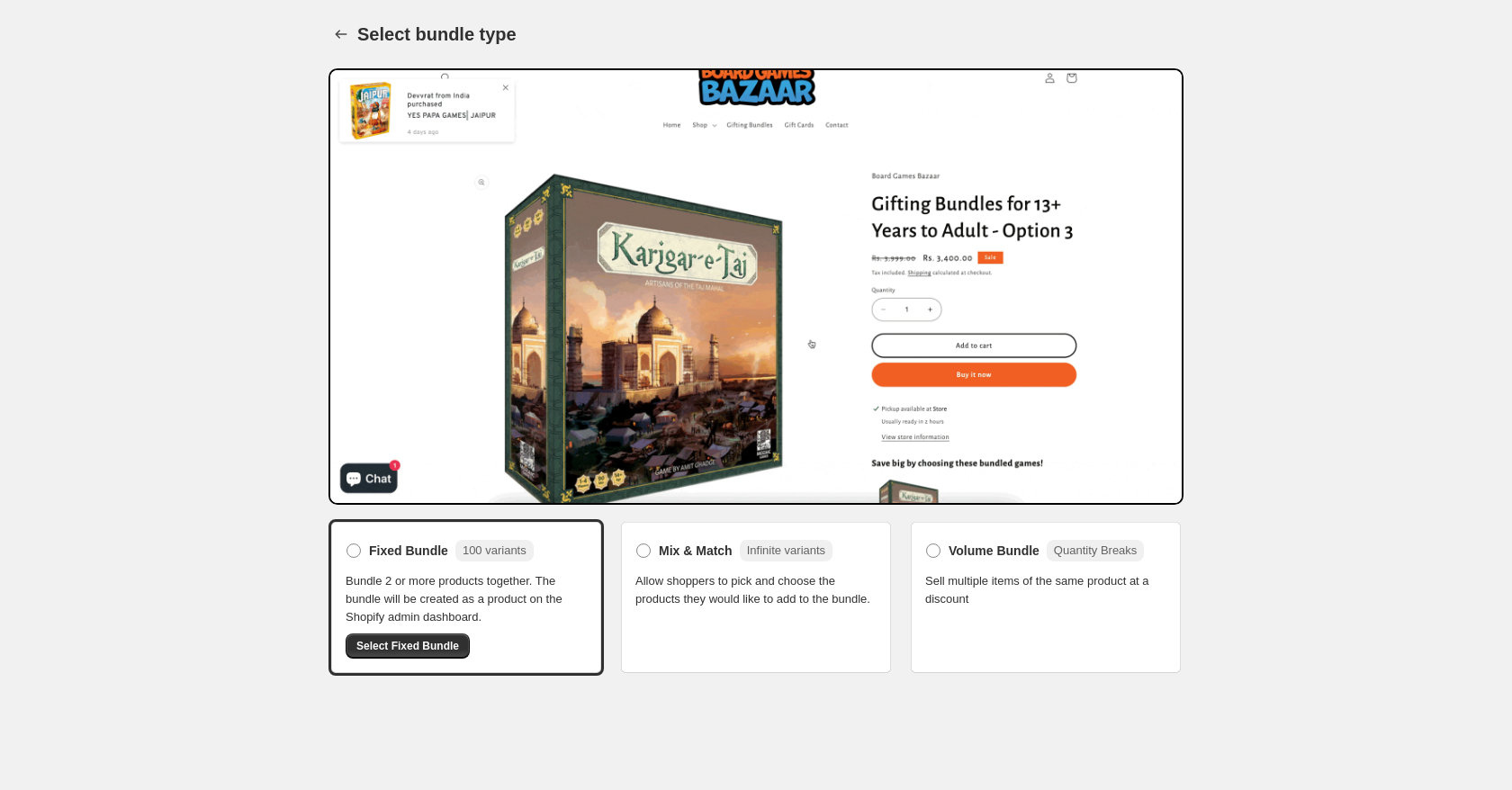 scroll, scrollTop: 0, scrollLeft: 0, axis: both 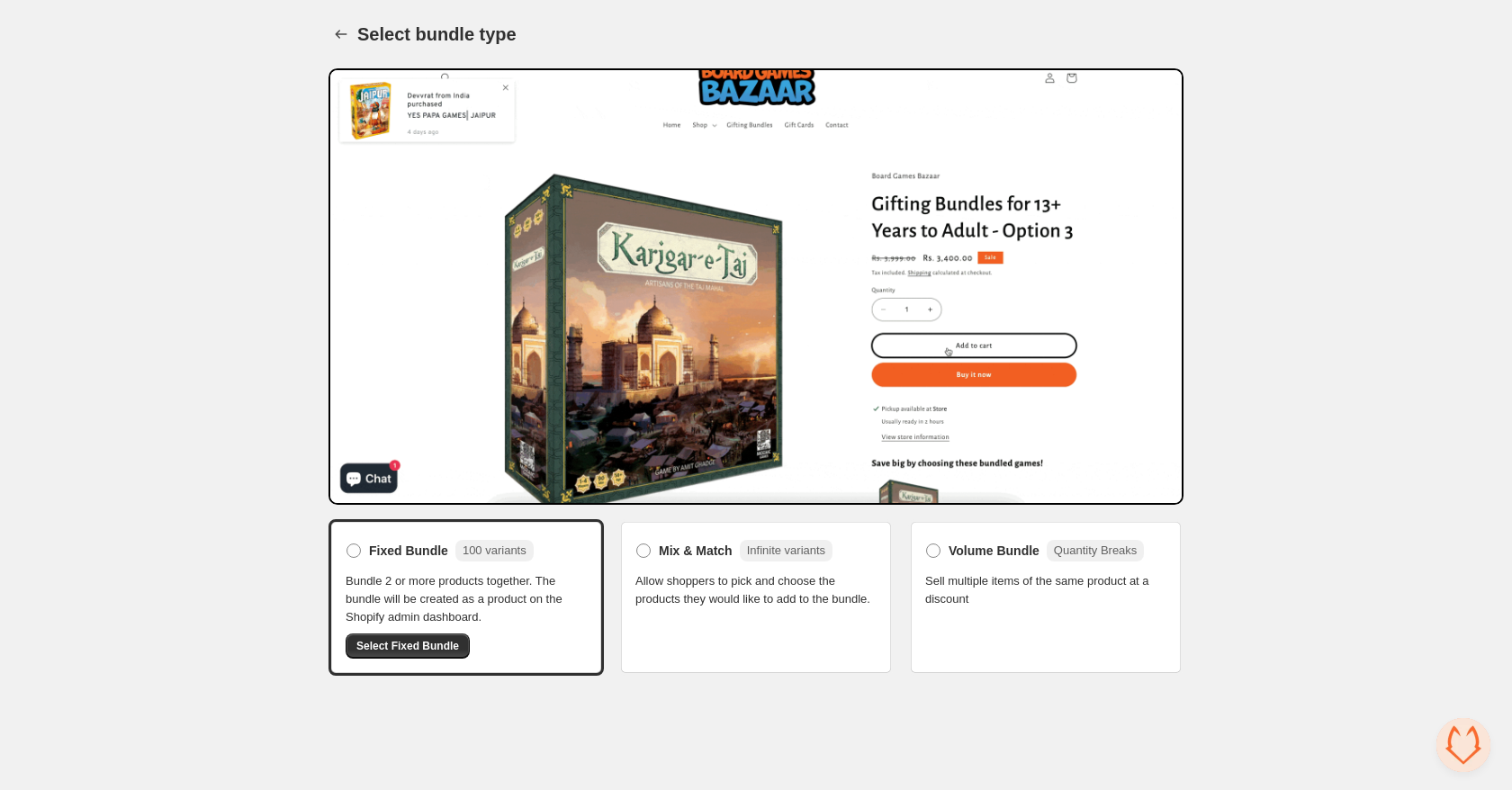 click on "Volume Bundle Quantity Breaks Sell multiple items of the same product at a discount" at bounding box center [1046, 597] 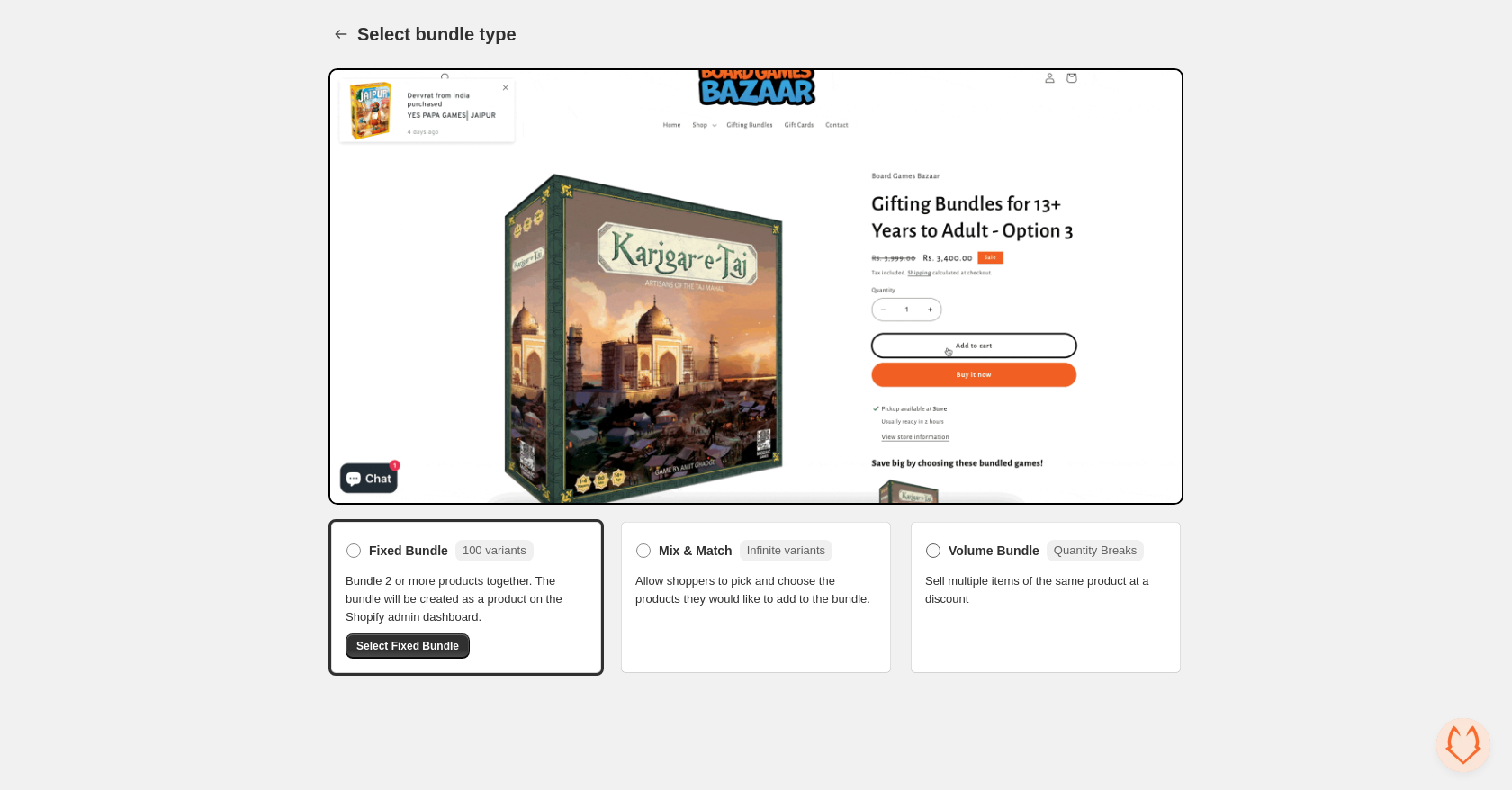 click at bounding box center [933, 551] 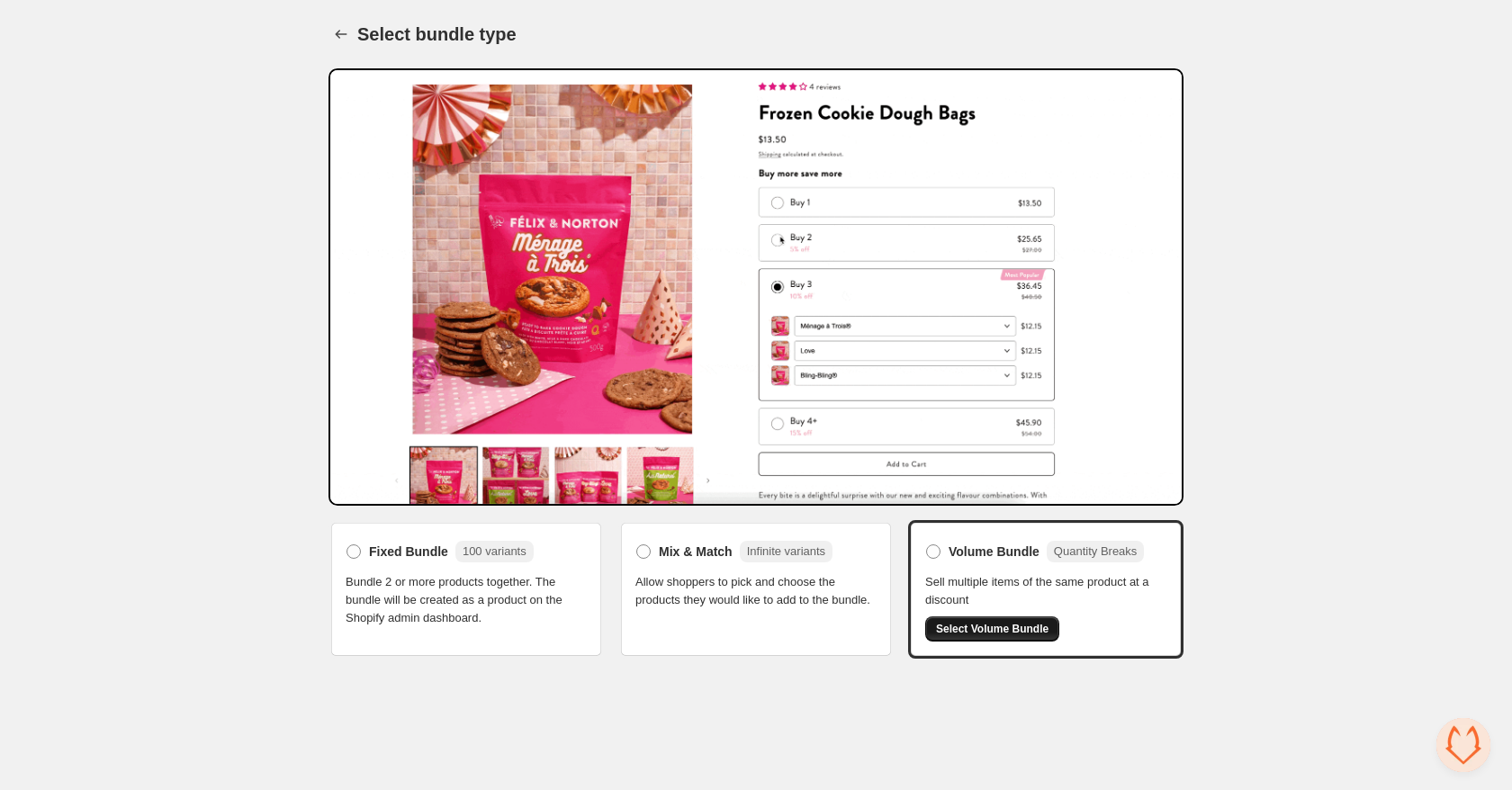 click on "Select Volume Bundle" at bounding box center (992, 629) 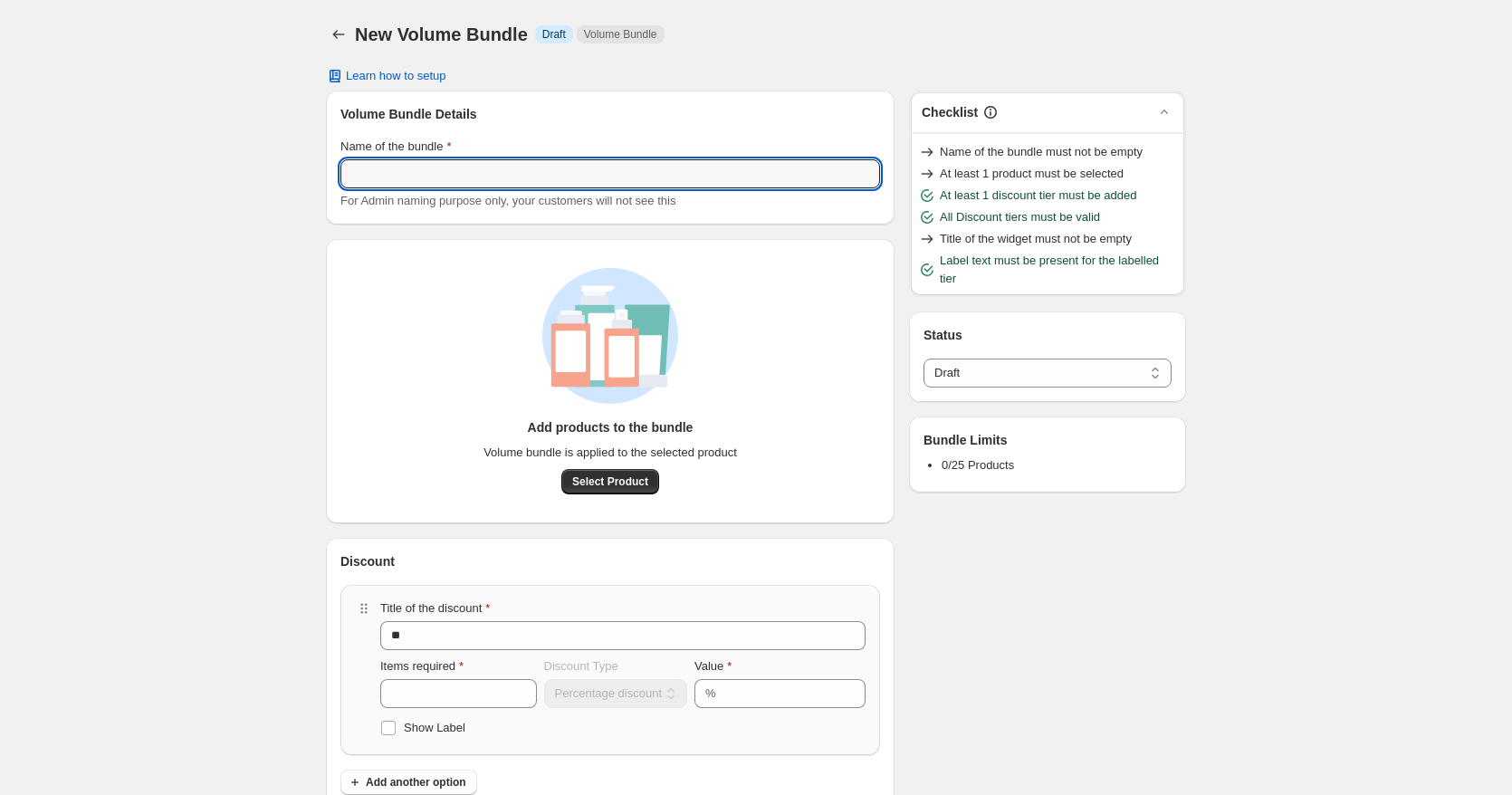 click on "Name of the bundle" at bounding box center (610, 174) 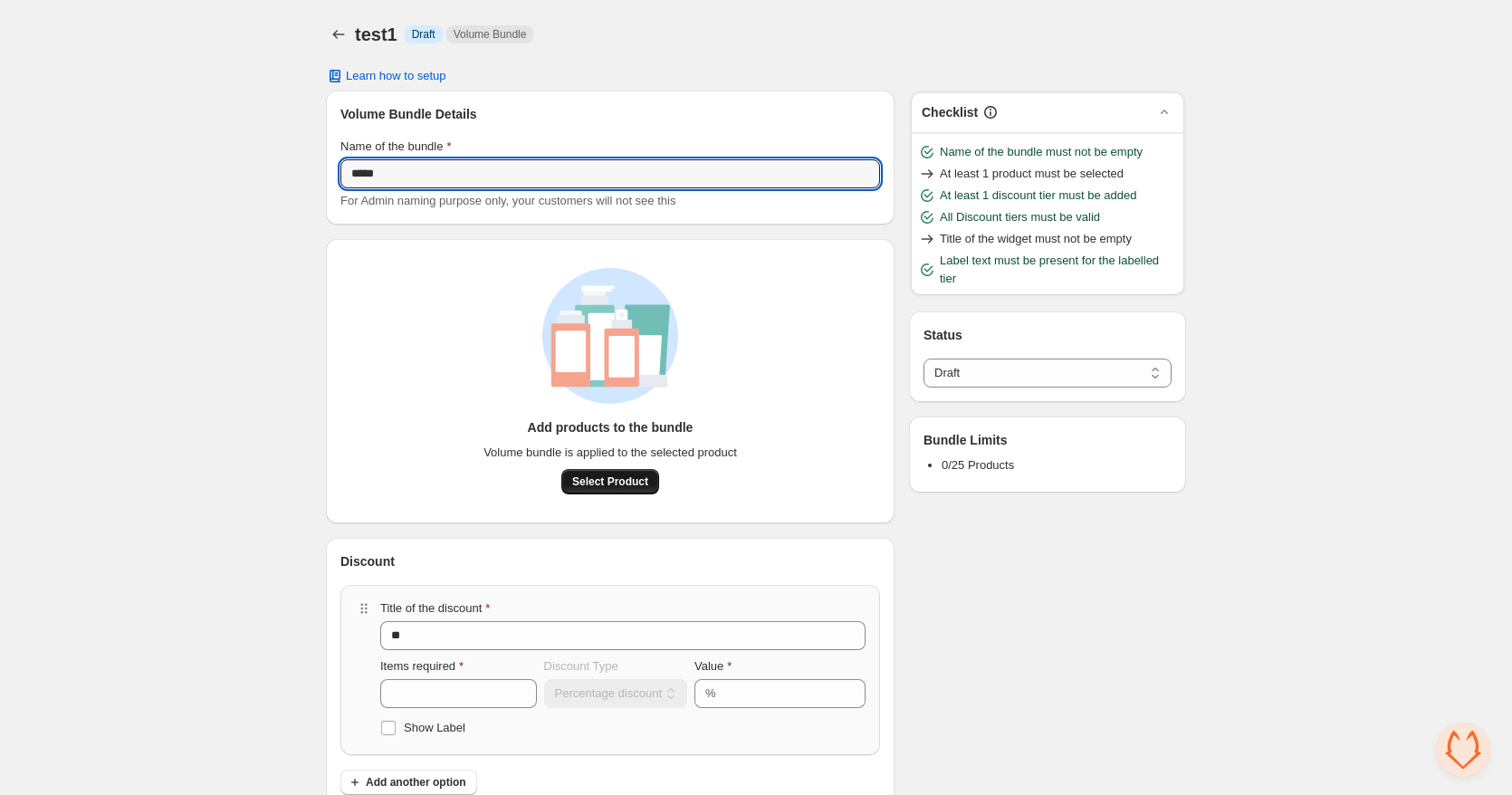 type on "*****" 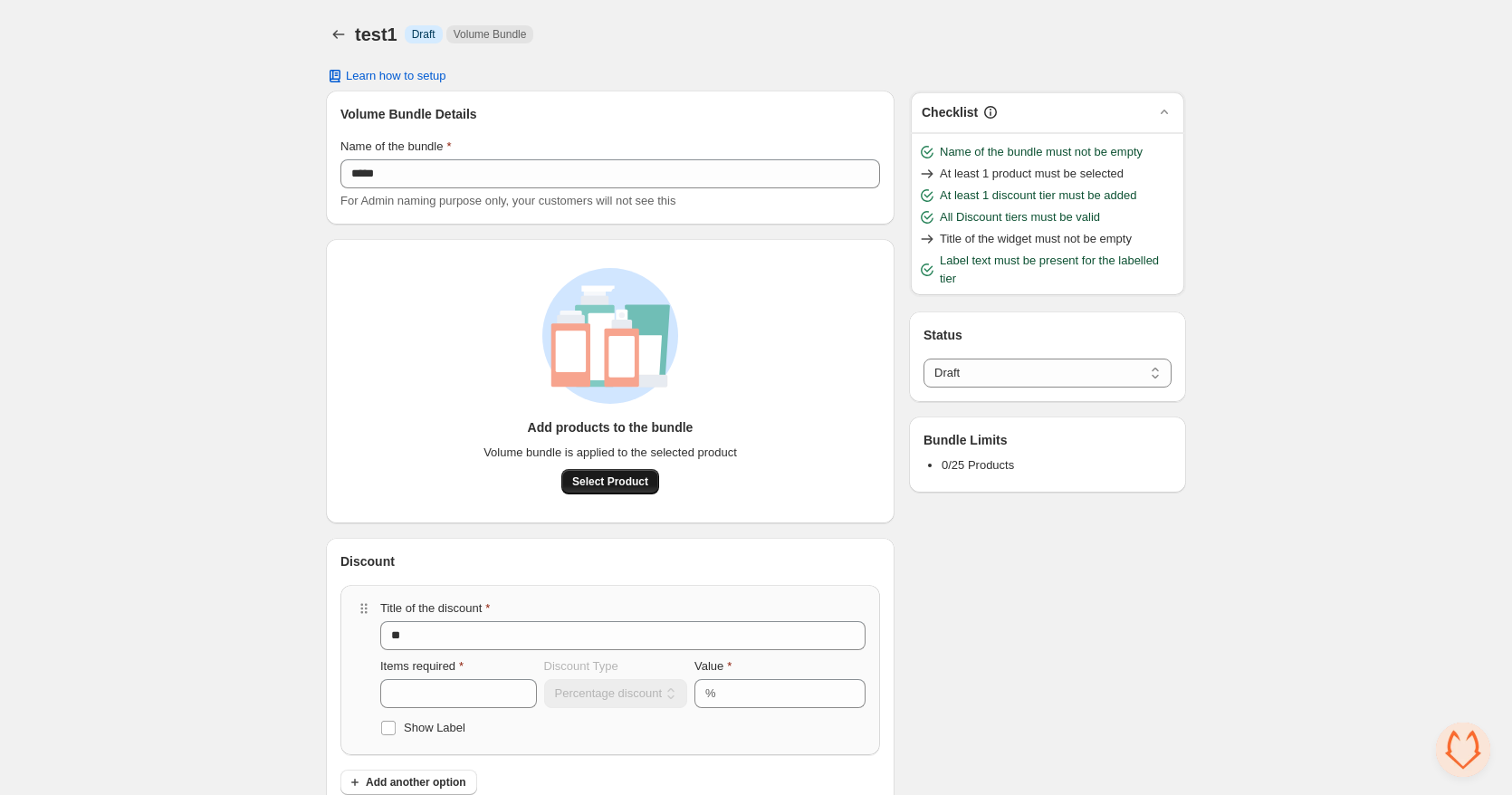 click on "Select Product" at bounding box center [610, 482] 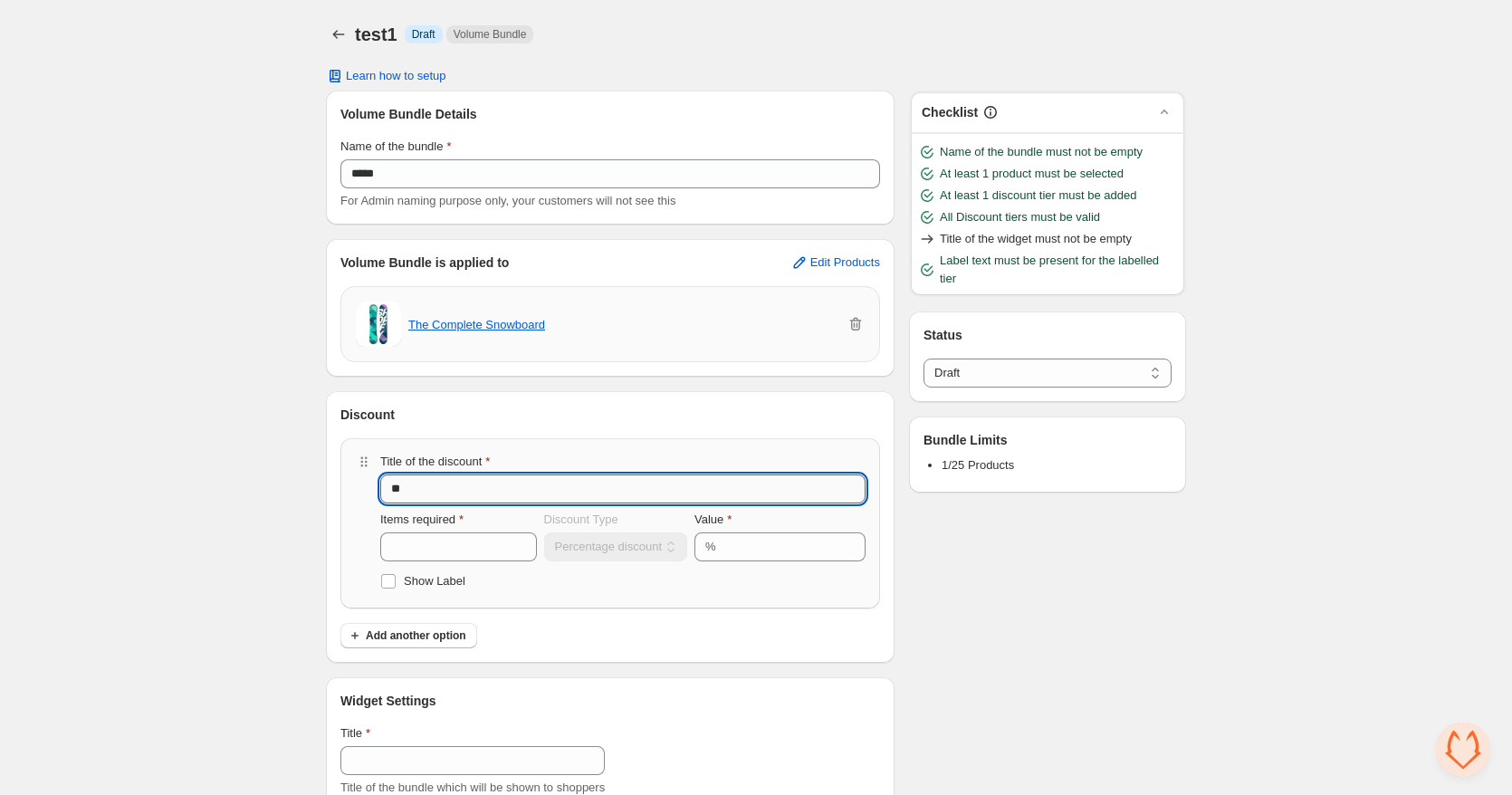 click on "**" at bounding box center [623, 489] 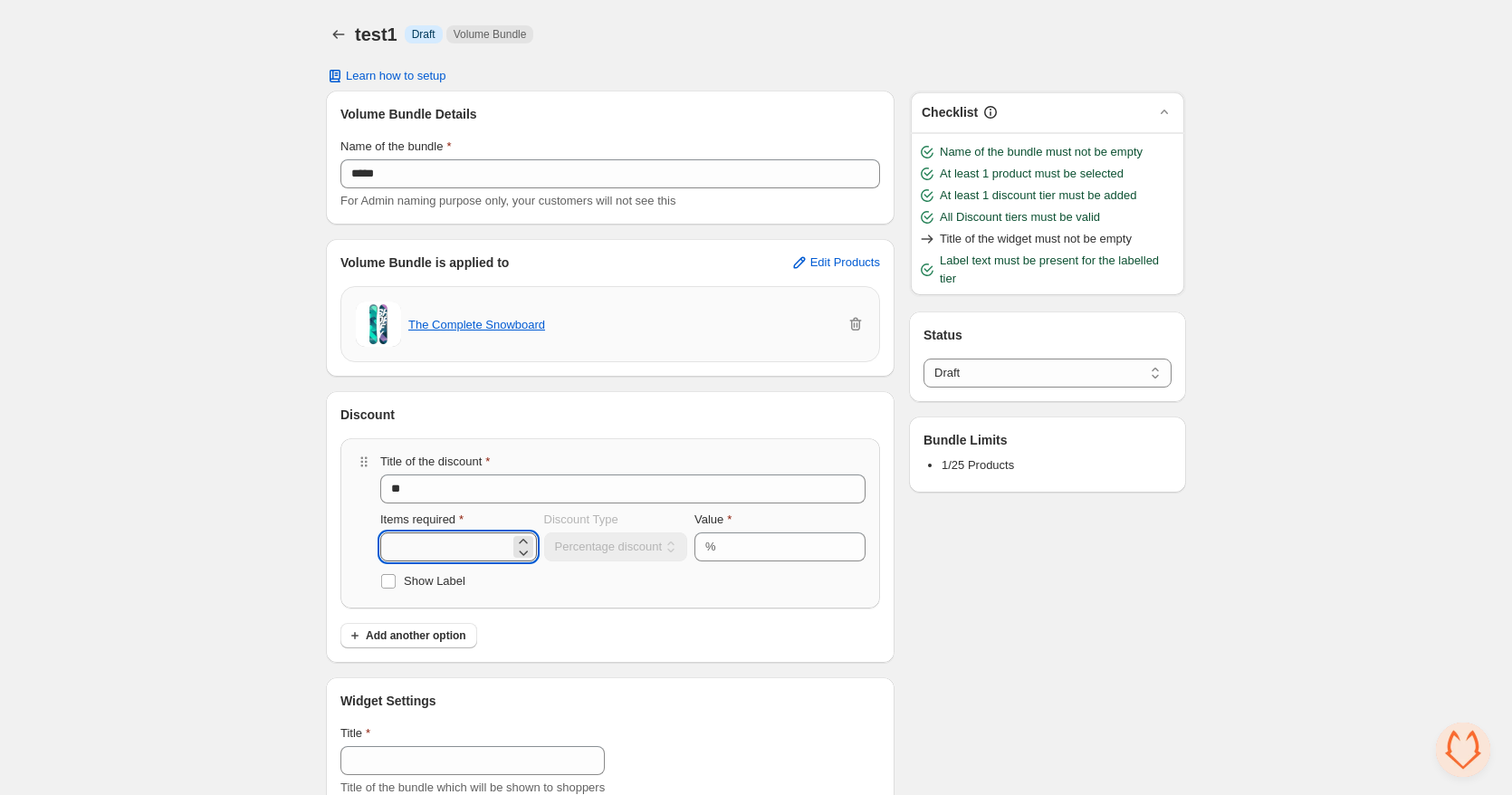 click on "*" at bounding box center (445, 547) 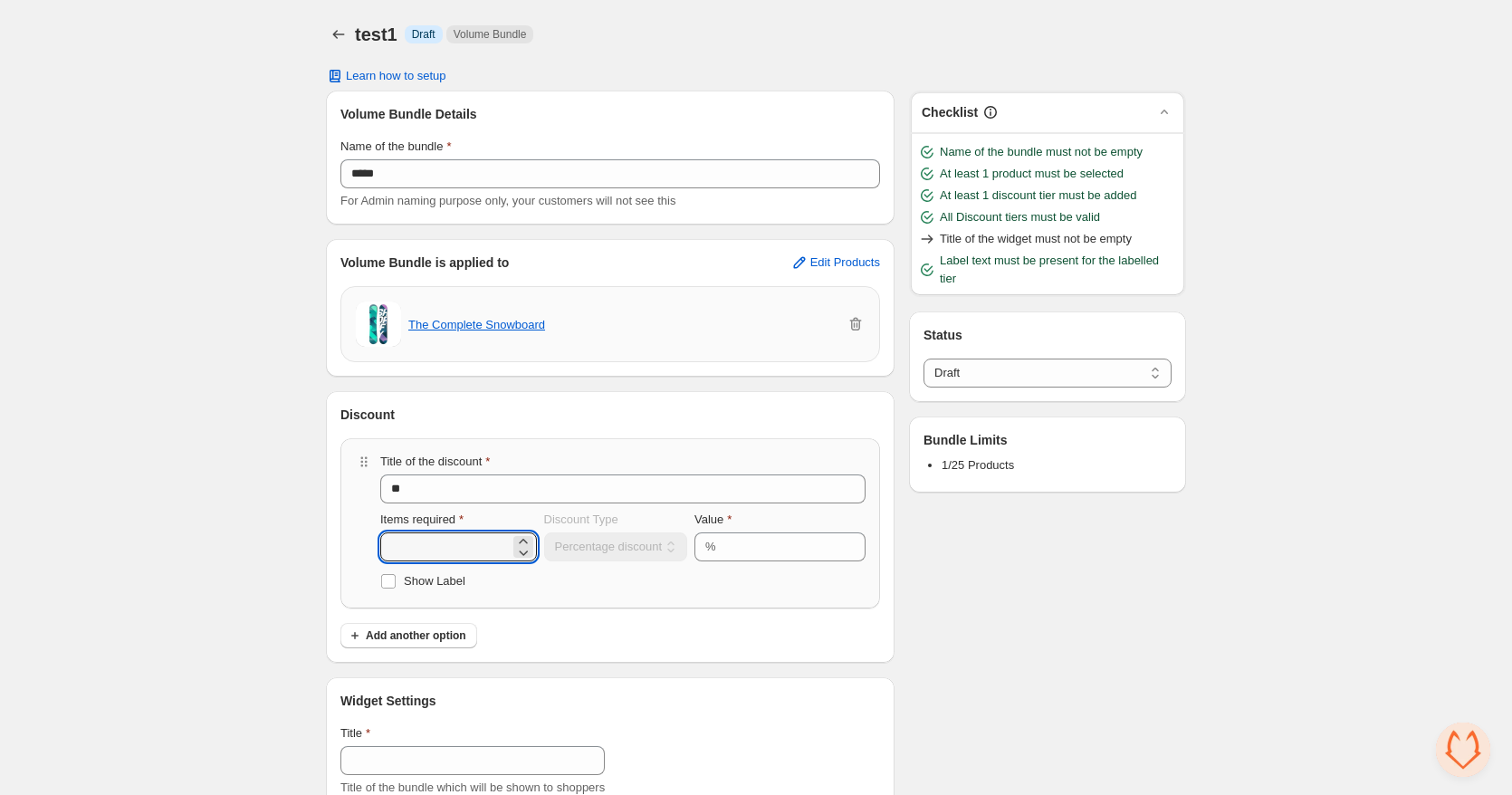 type on "*" 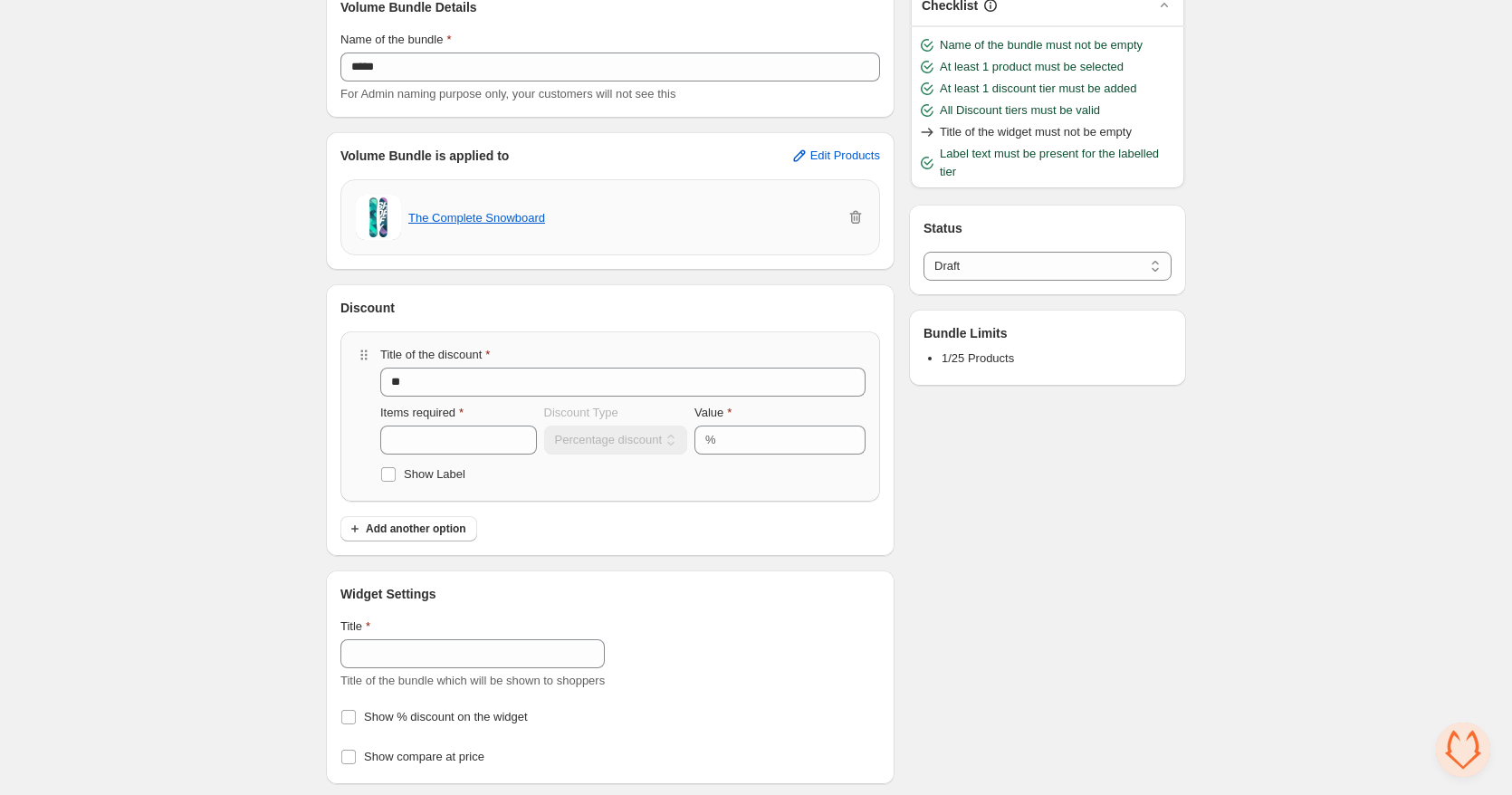 scroll, scrollTop: 110, scrollLeft: 0, axis: vertical 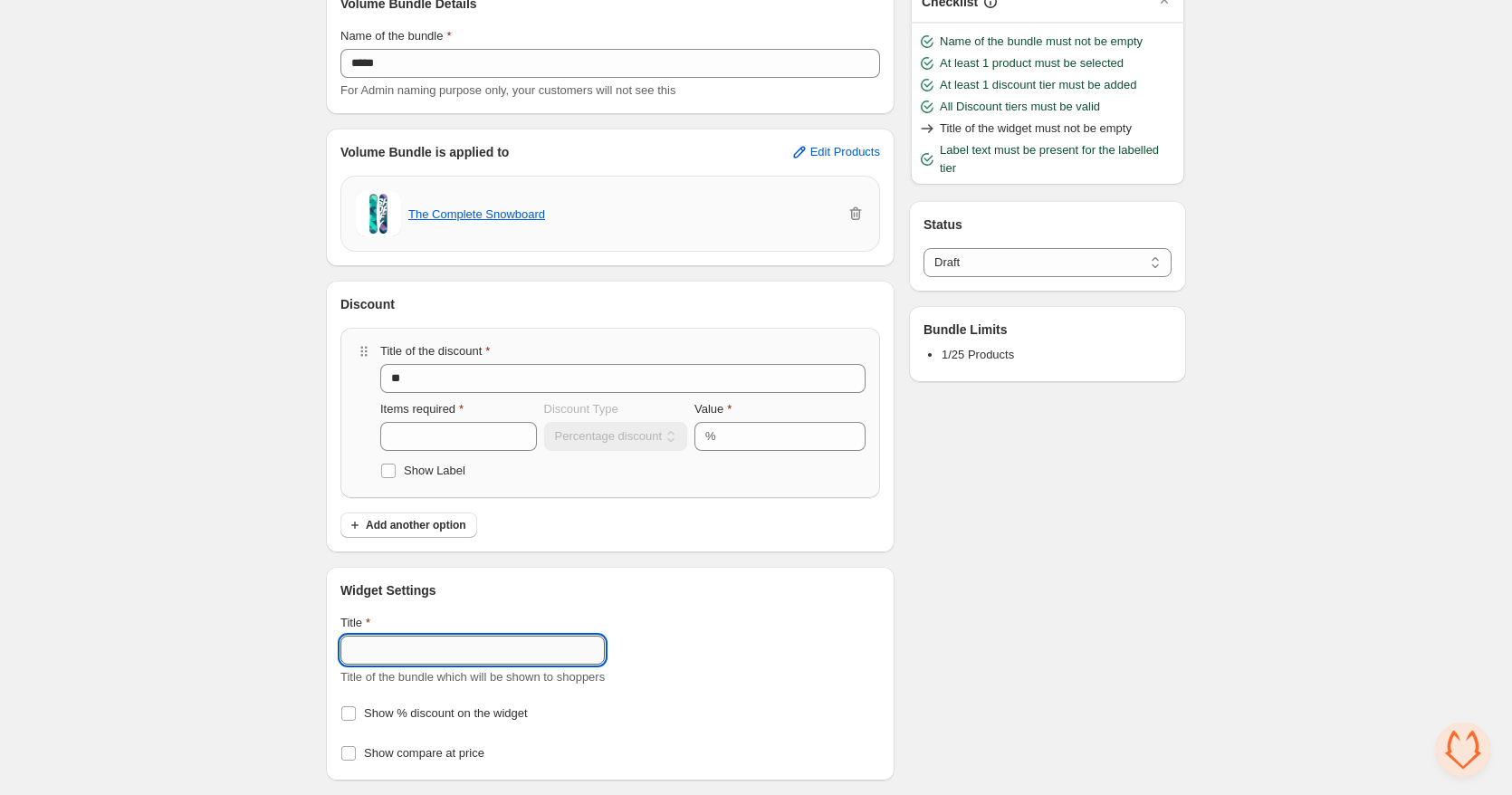 click on "Title" at bounding box center (473, 650) 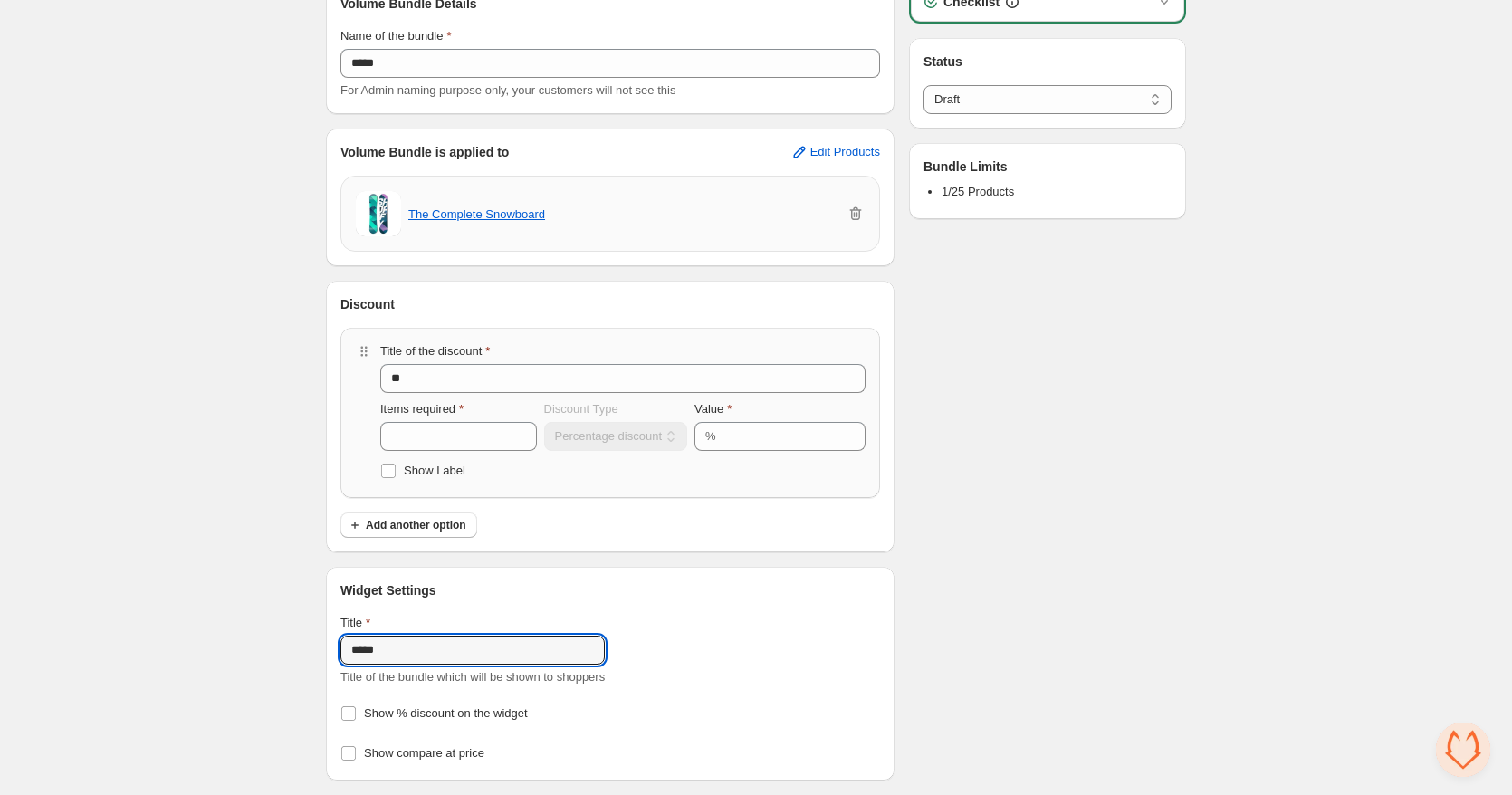type on "*****" 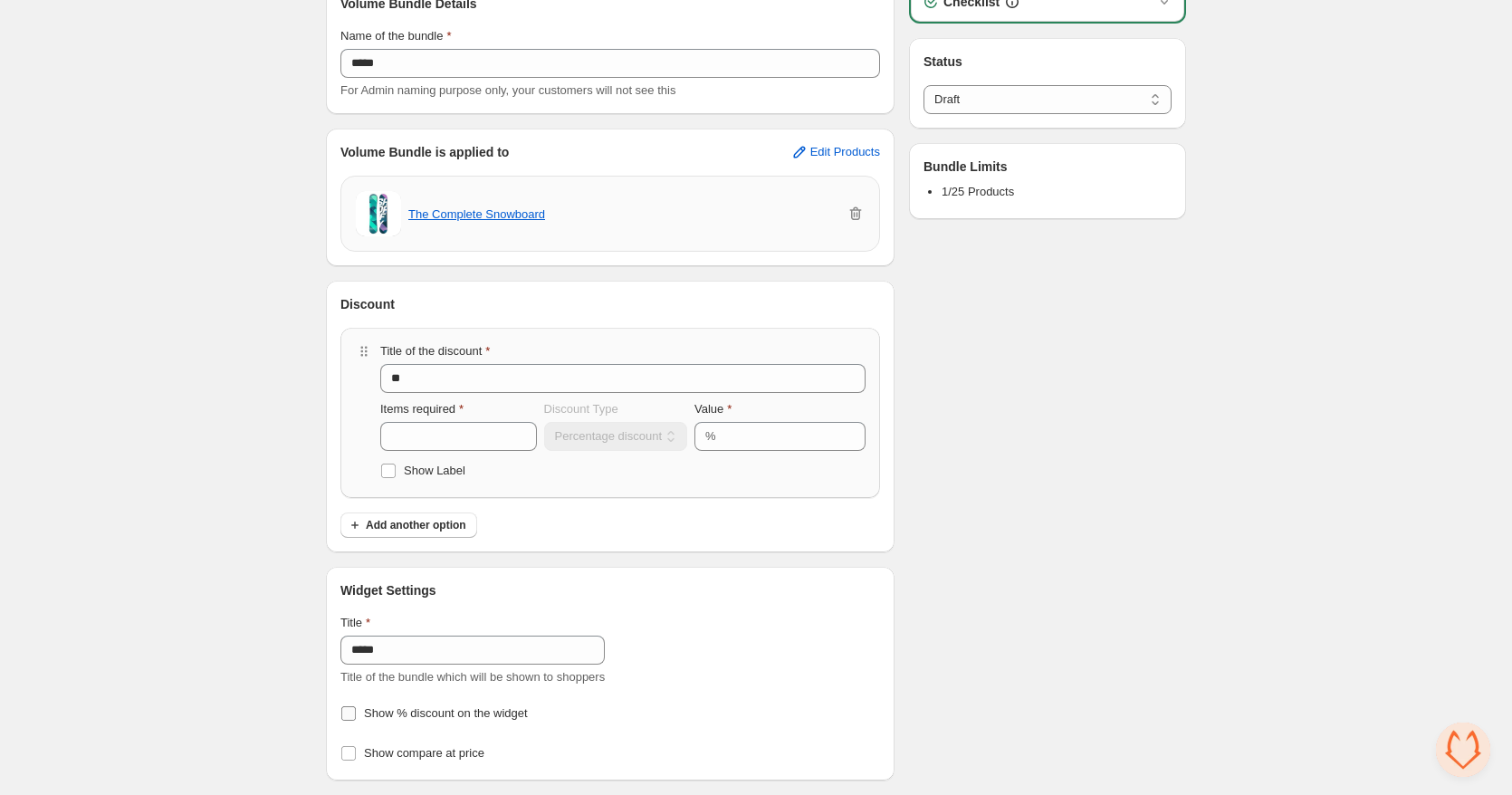 click on "Widget Settings Title ***** Title of the bundle which will be shown to shoppers Show % discount on the widget Show compare at price" at bounding box center [610, 47] 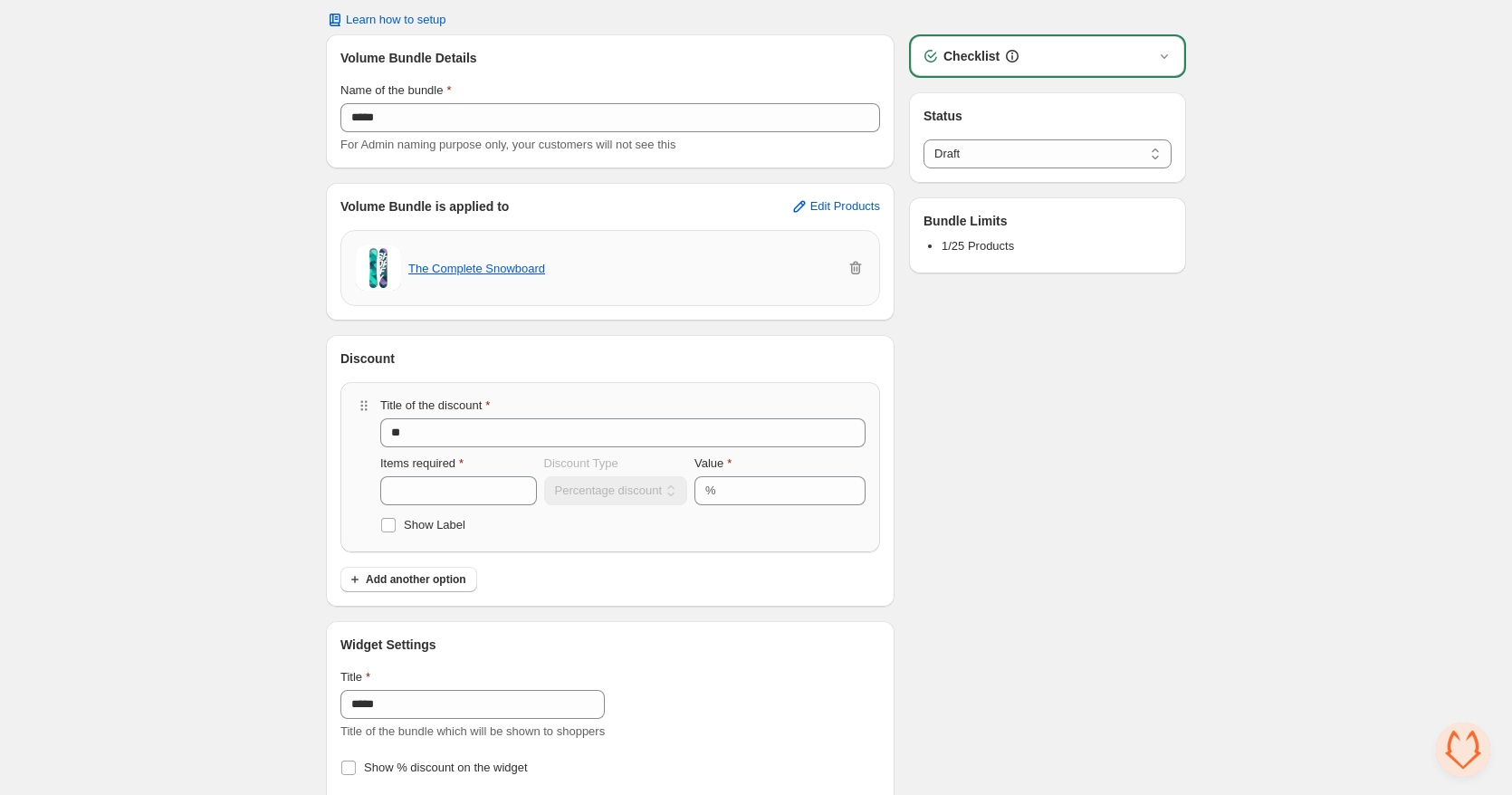 scroll, scrollTop: 0, scrollLeft: 0, axis: both 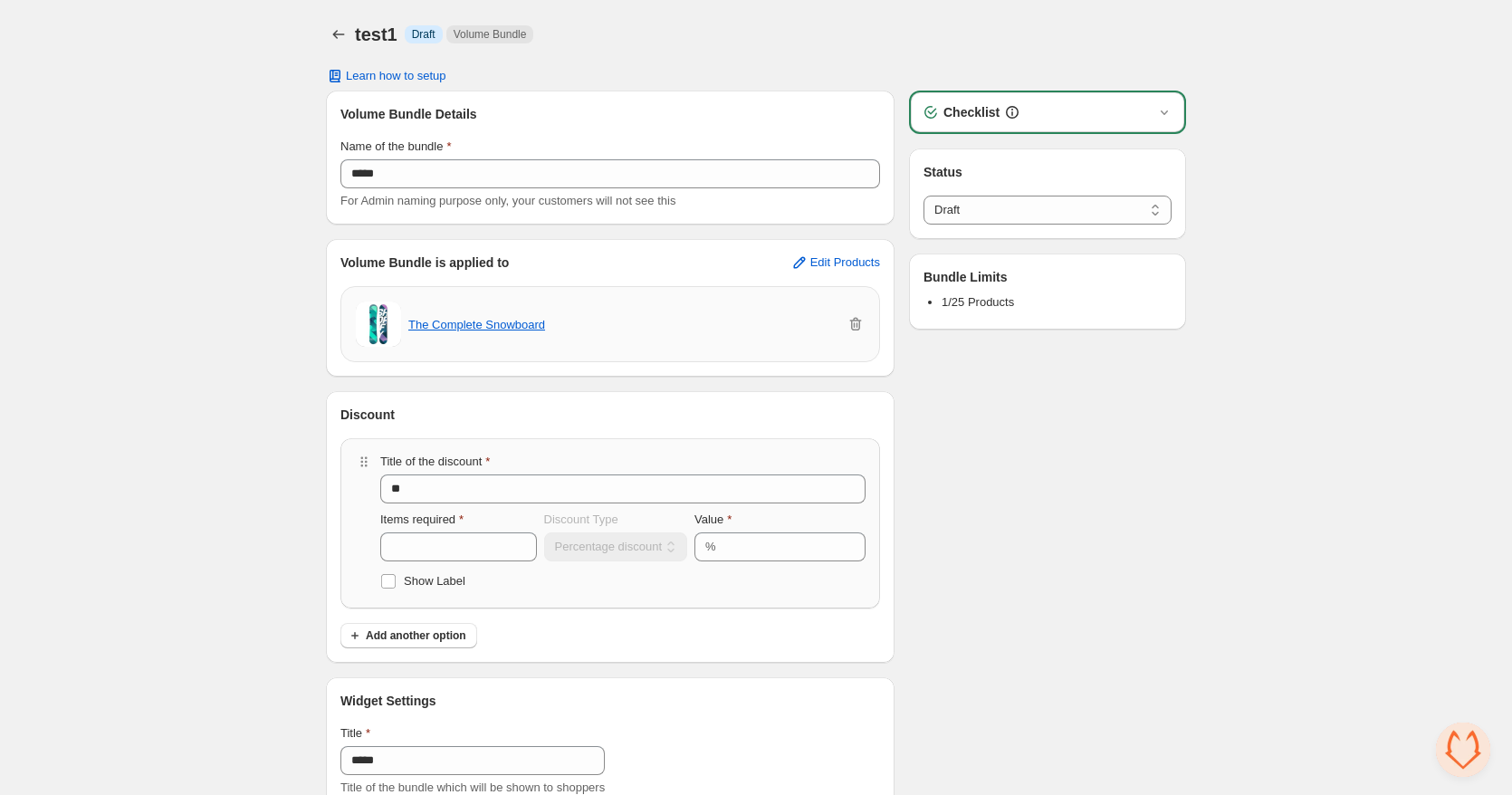 click on "Checklist" at bounding box center [1048, 112] 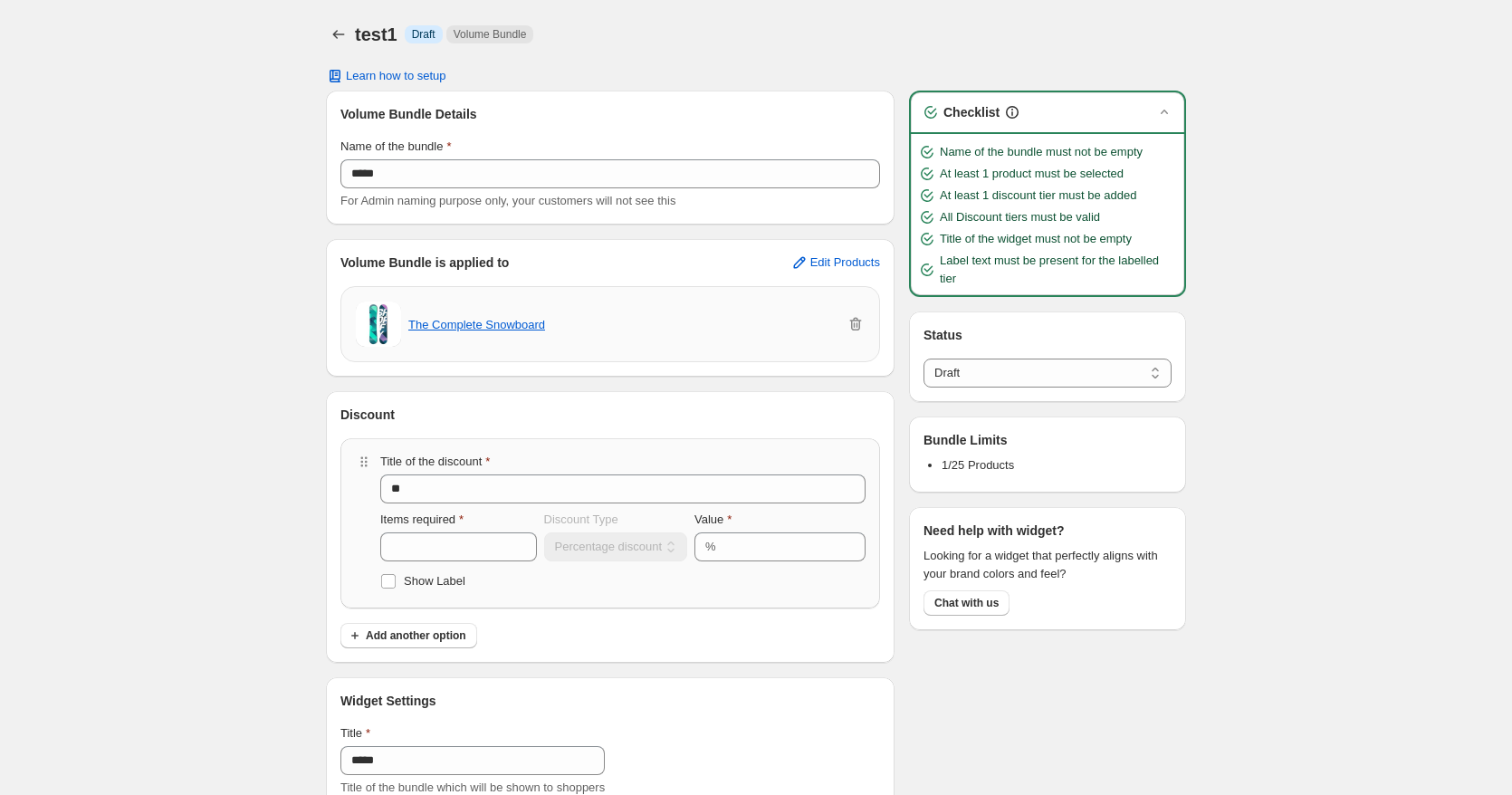 scroll, scrollTop: 0, scrollLeft: 0, axis: both 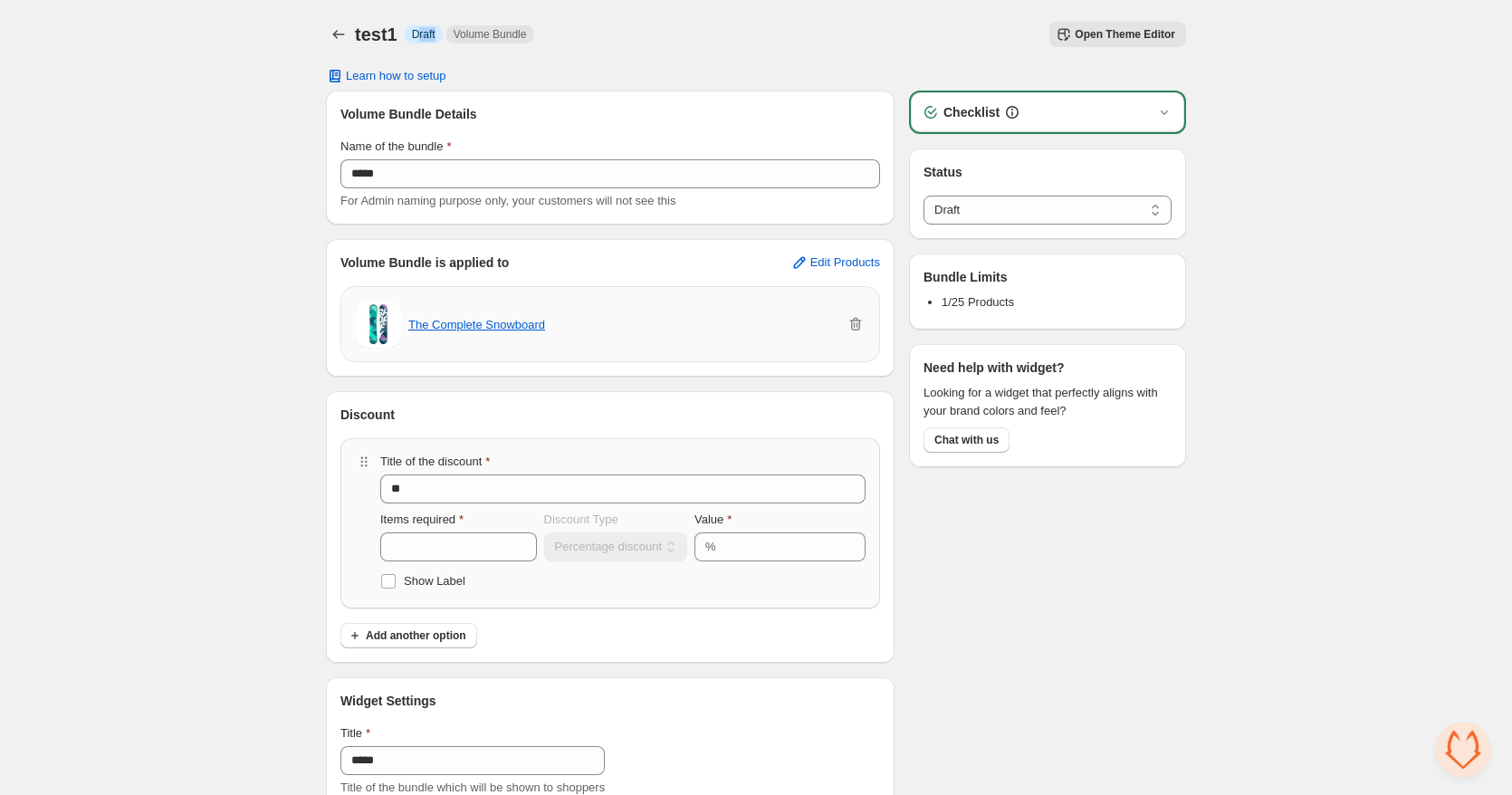 drag, startPoint x: 416, startPoint y: 33, endPoint x: 512, endPoint y: 37, distance: 96.0833 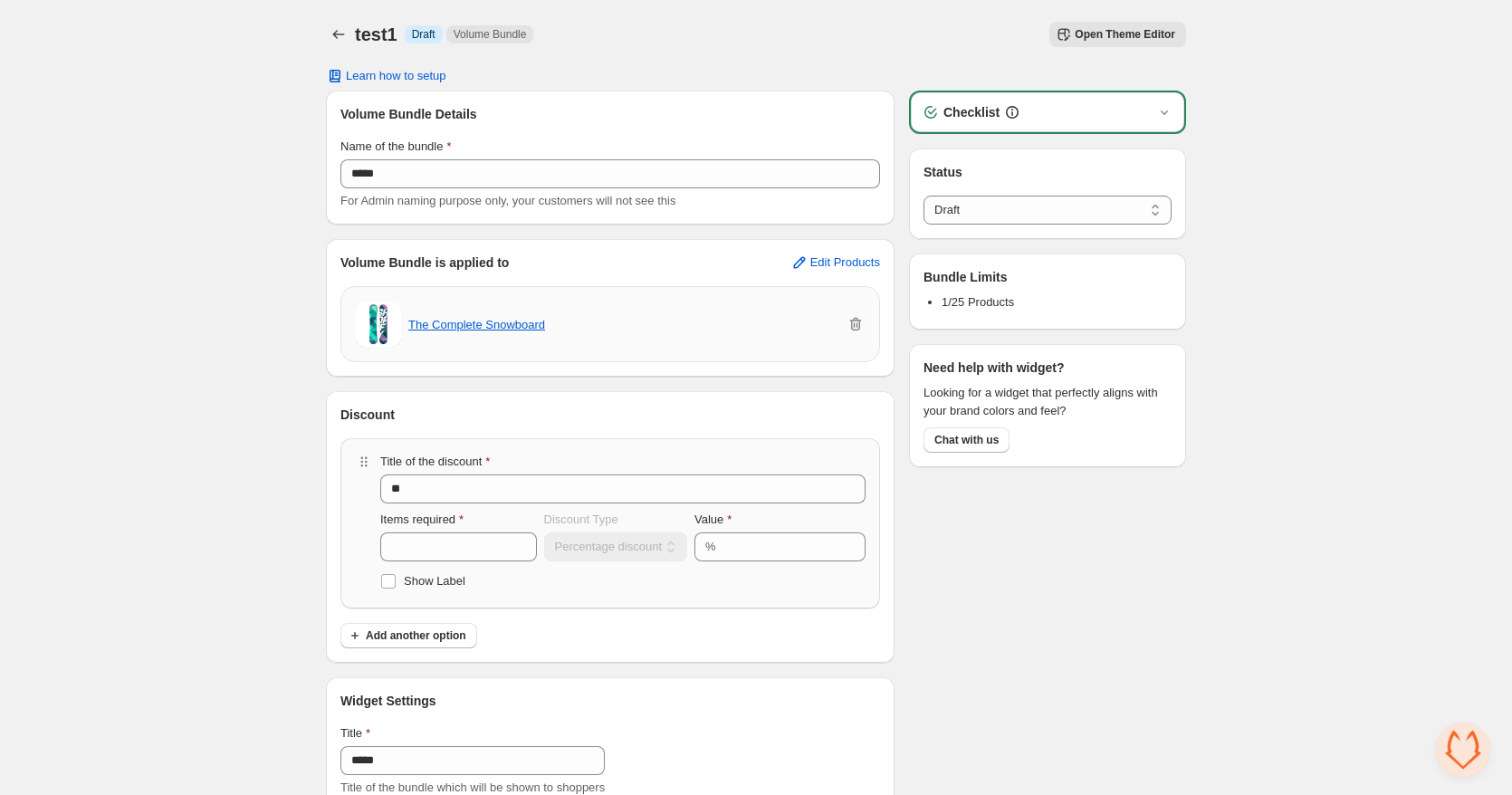 click on "Open Theme Editor" at bounding box center (866, 34) 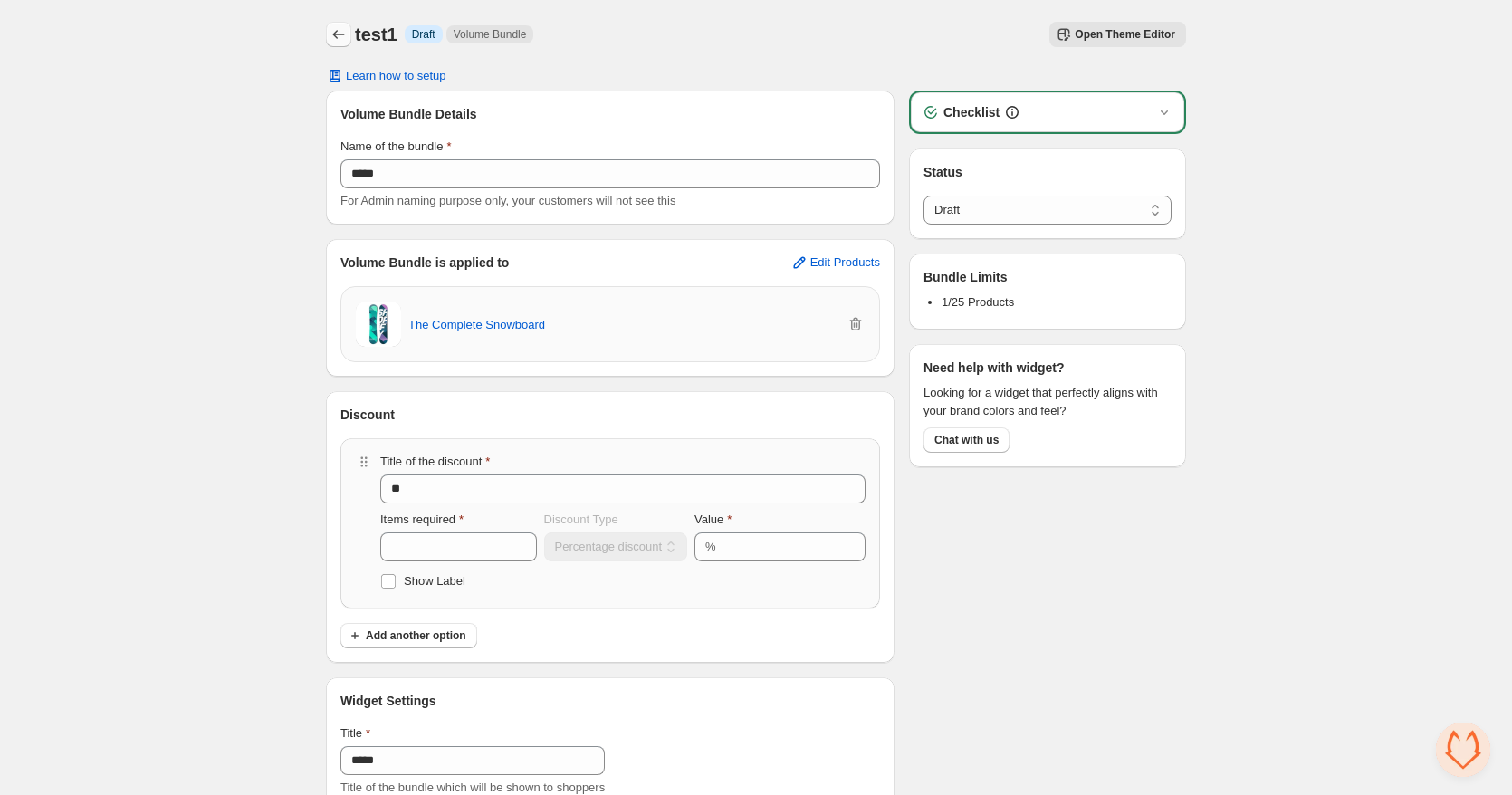 click at bounding box center [339, 34] 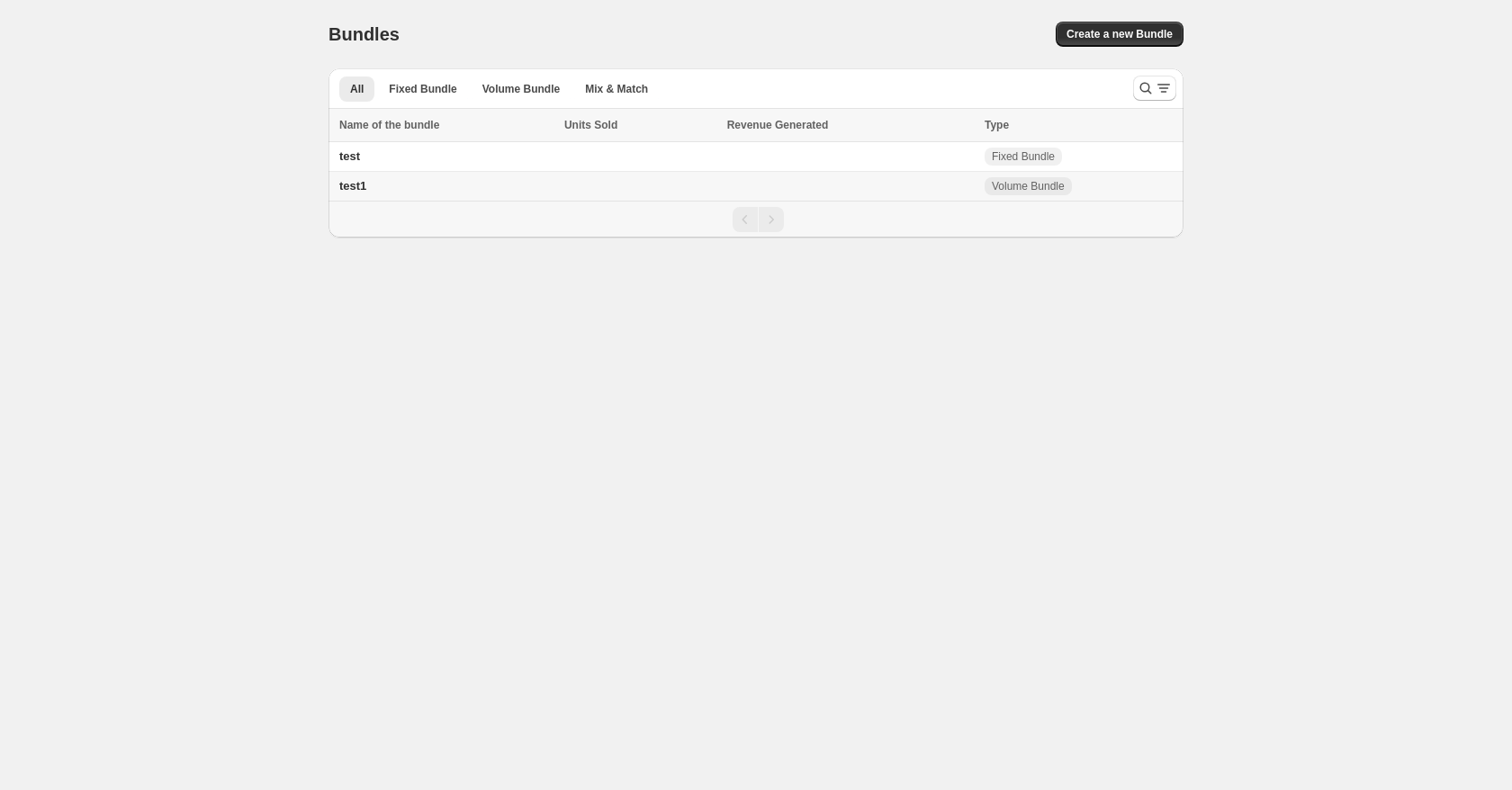 scroll, scrollTop: 0, scrollLeft: 0, axis: both 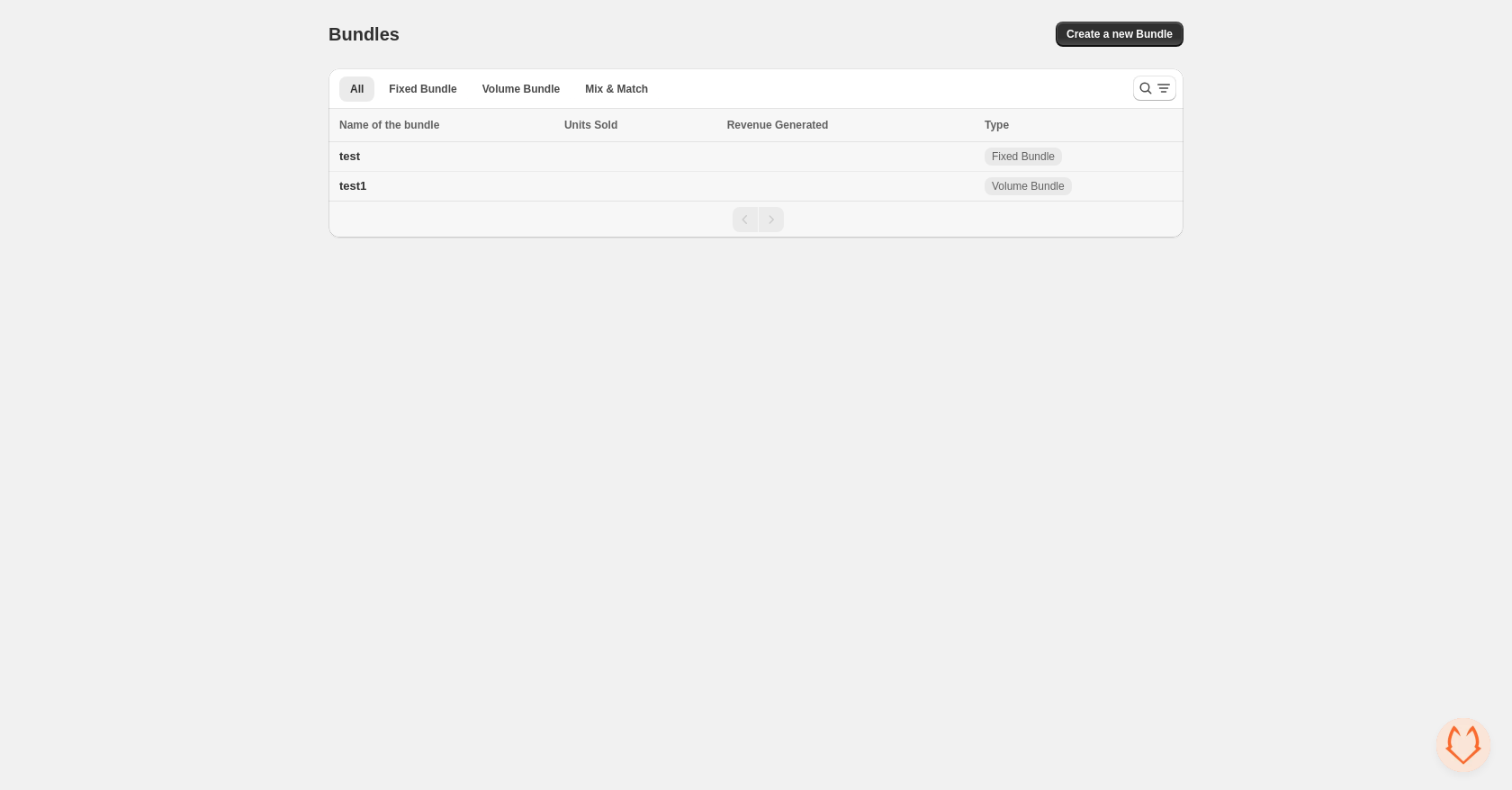 click on "test" at bounding box center (349, 156) 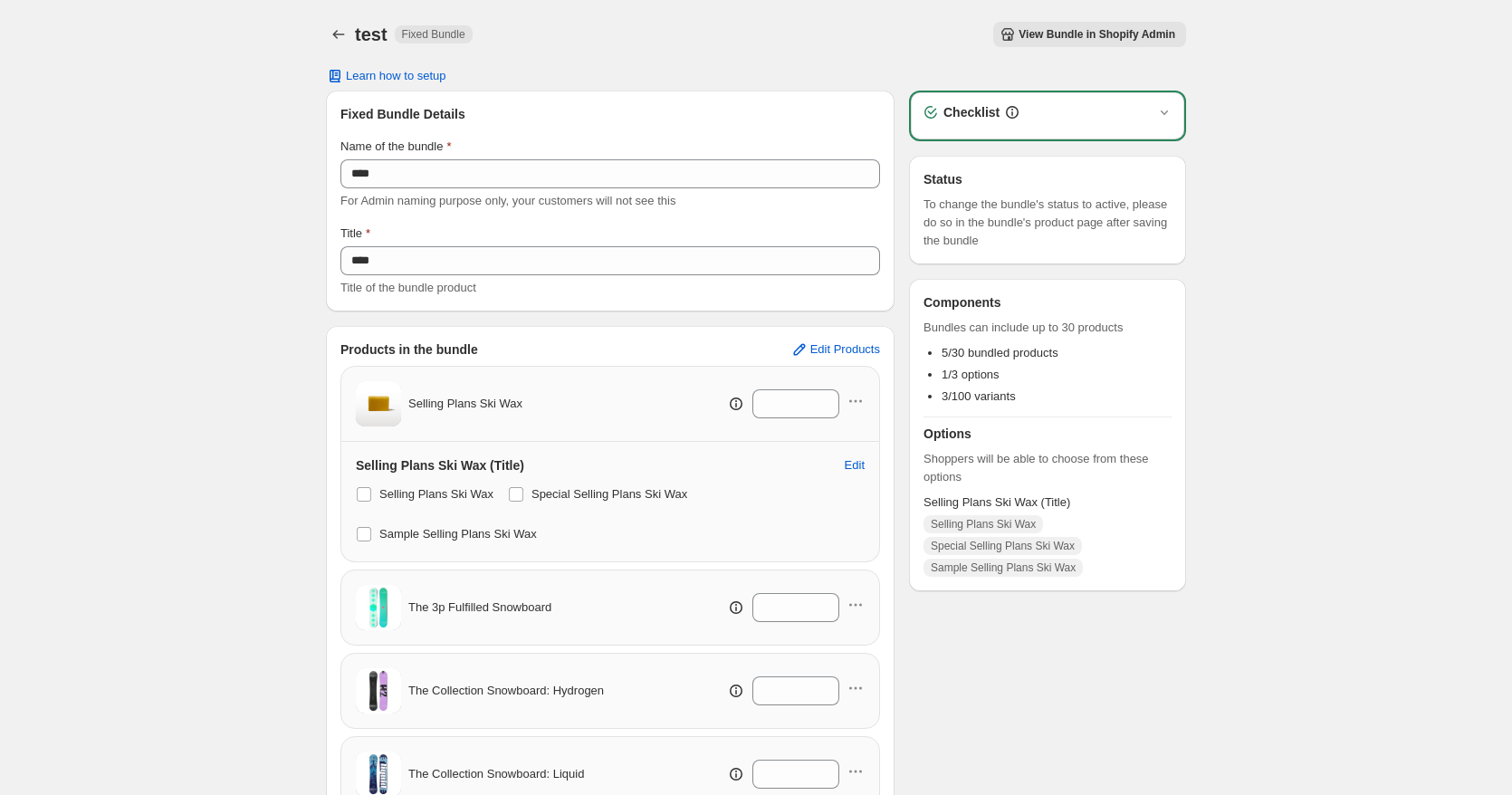 scroll, scrollTop: 0, scrollLeft: 0, axis: both 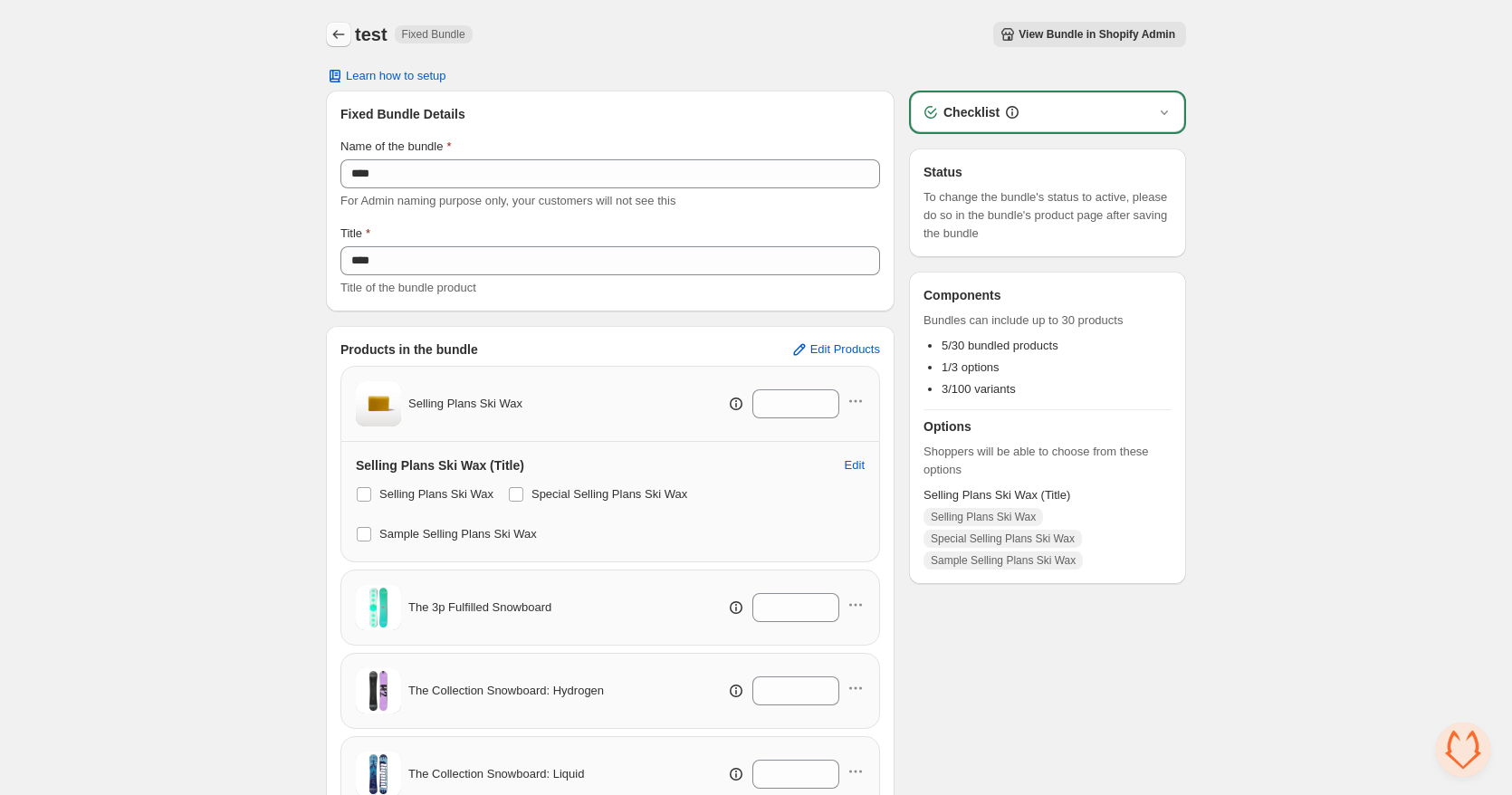 click at bounding box center (339, 34) 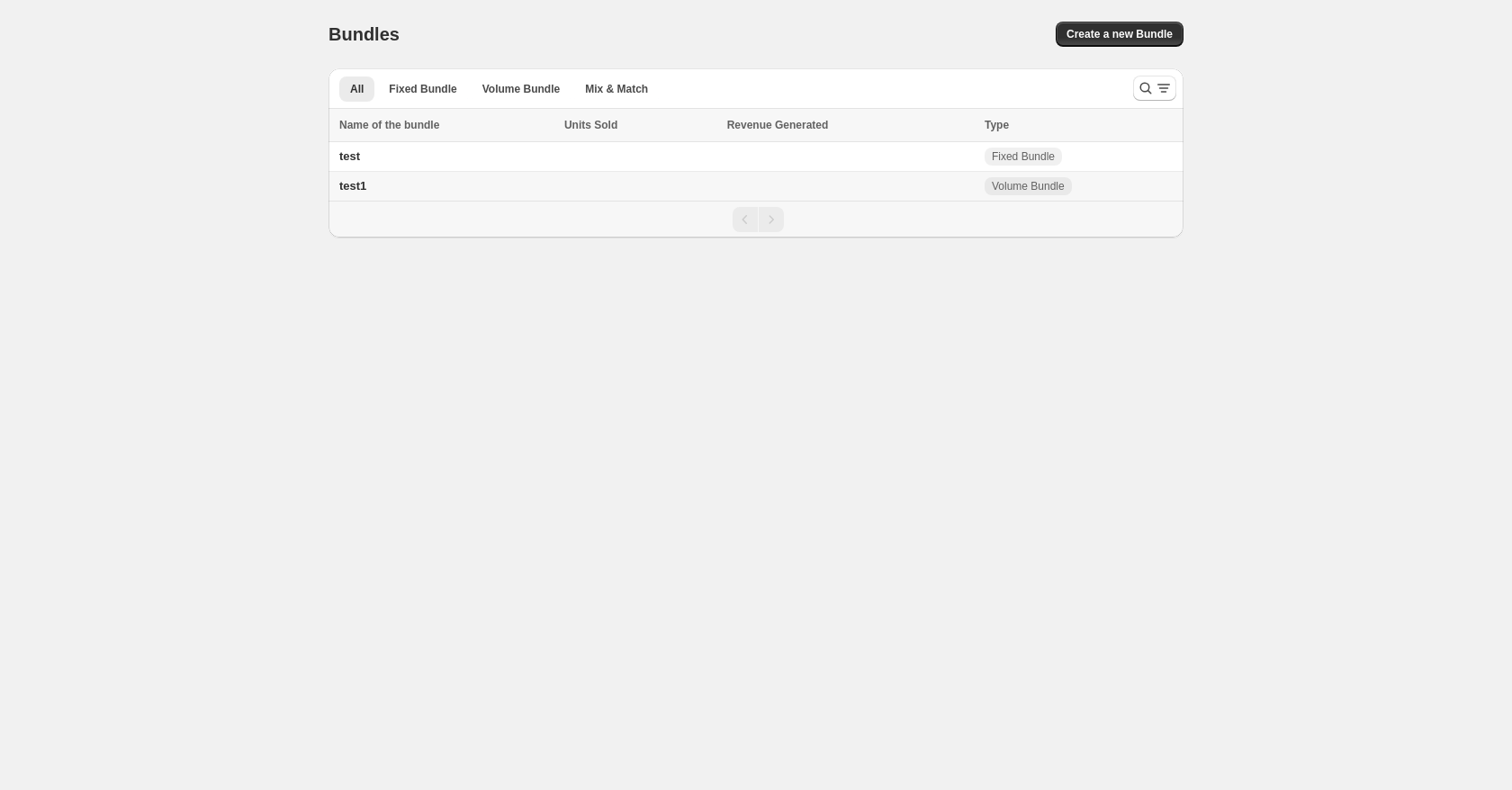 scroll, scrollTop: 0, scrollLeft: 0, axis: both 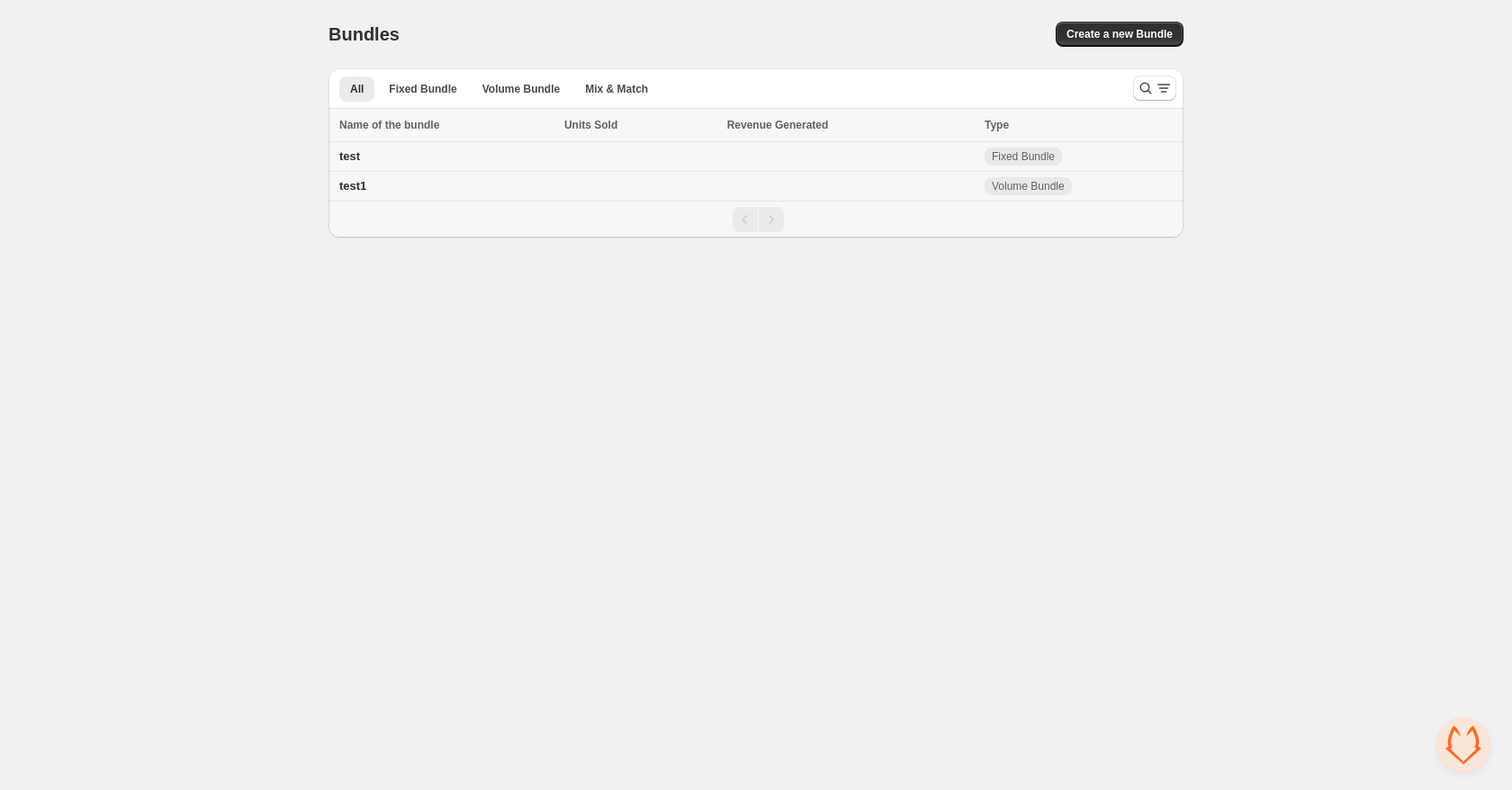click on "test" at bounding box center [349, 156] 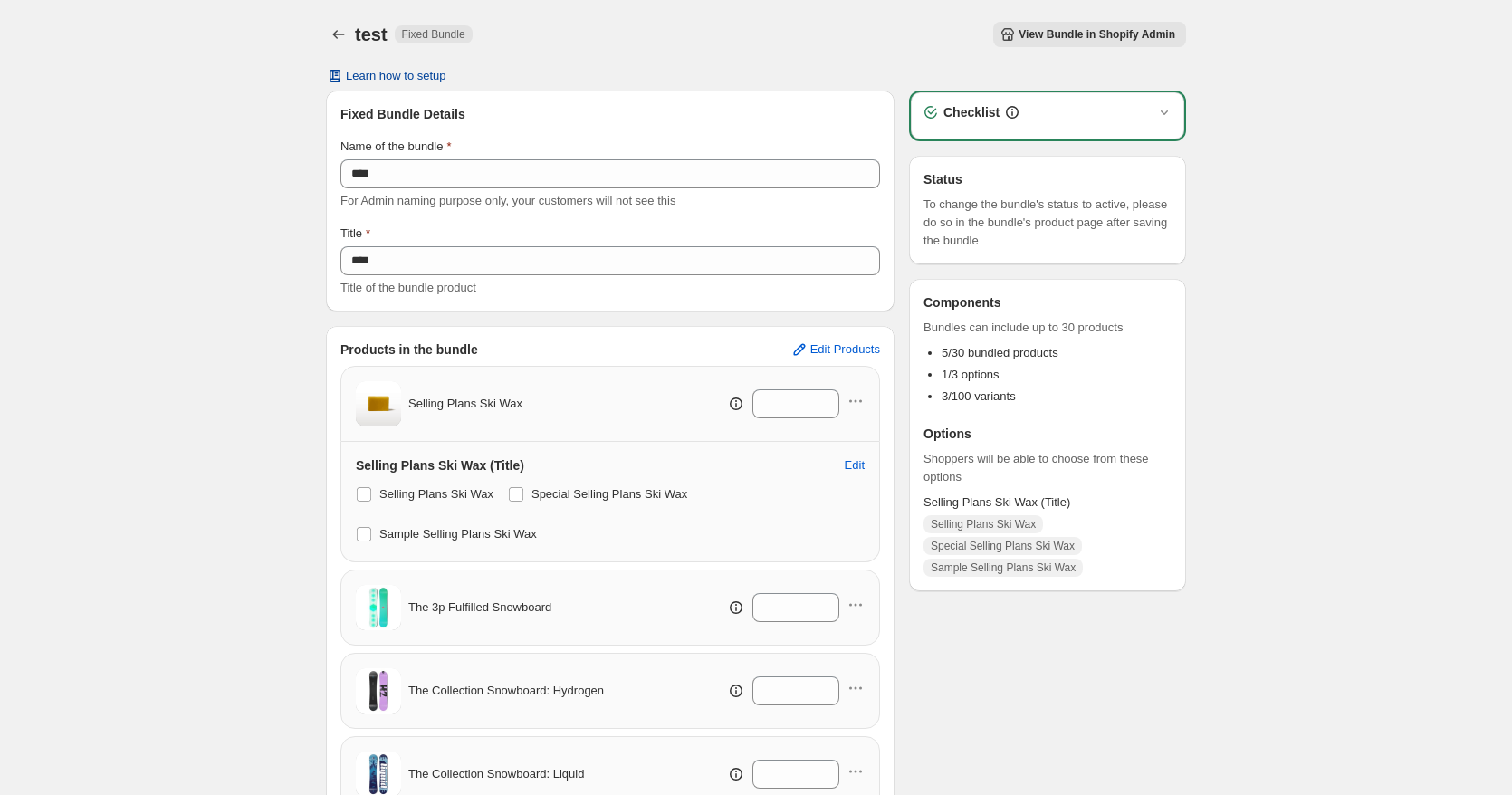 scroll, scrollTop: 0, scrollLeft: 0, axis: both 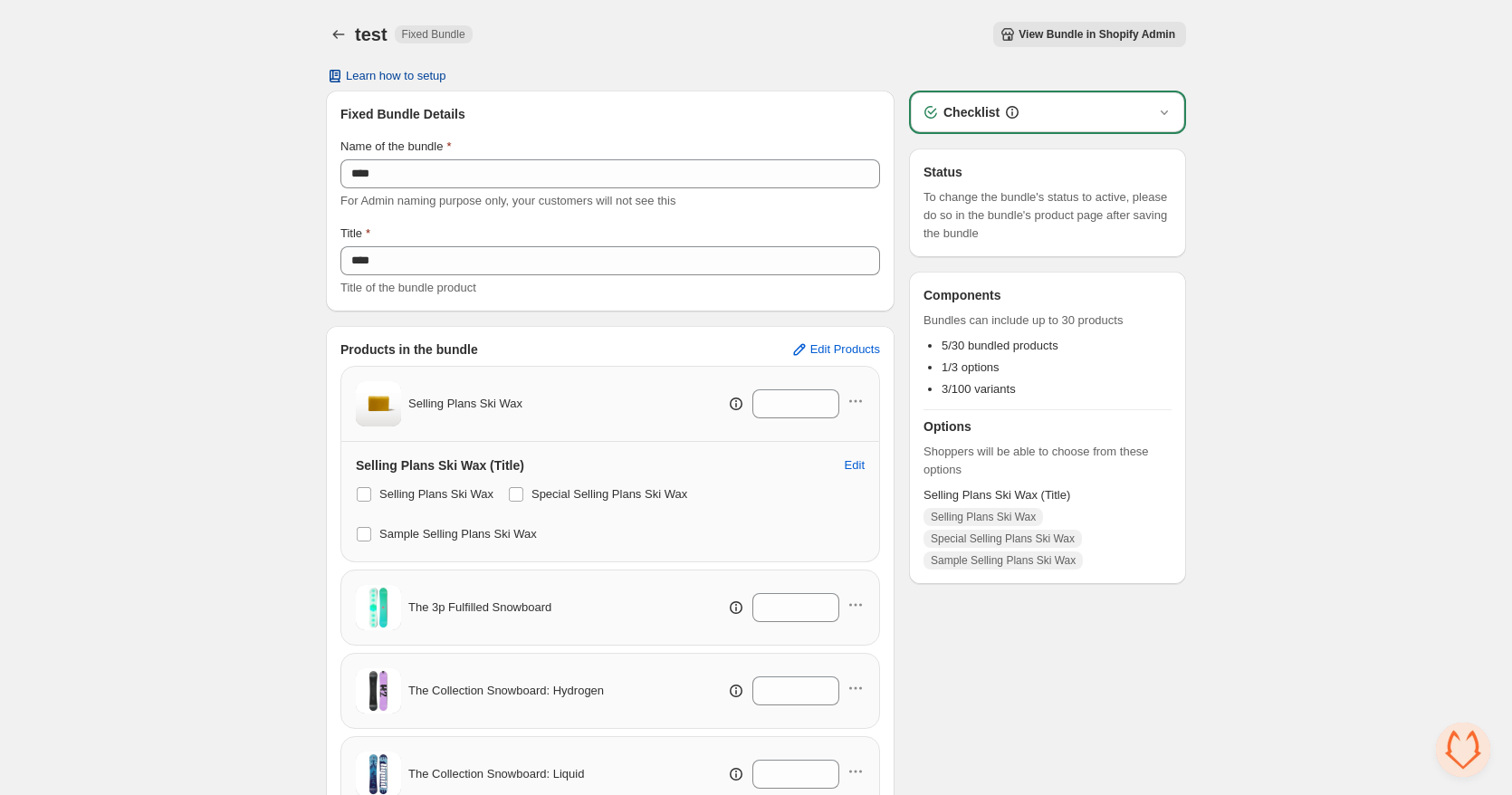 click on "Learn how to setup" at bounding box center (396, 76) 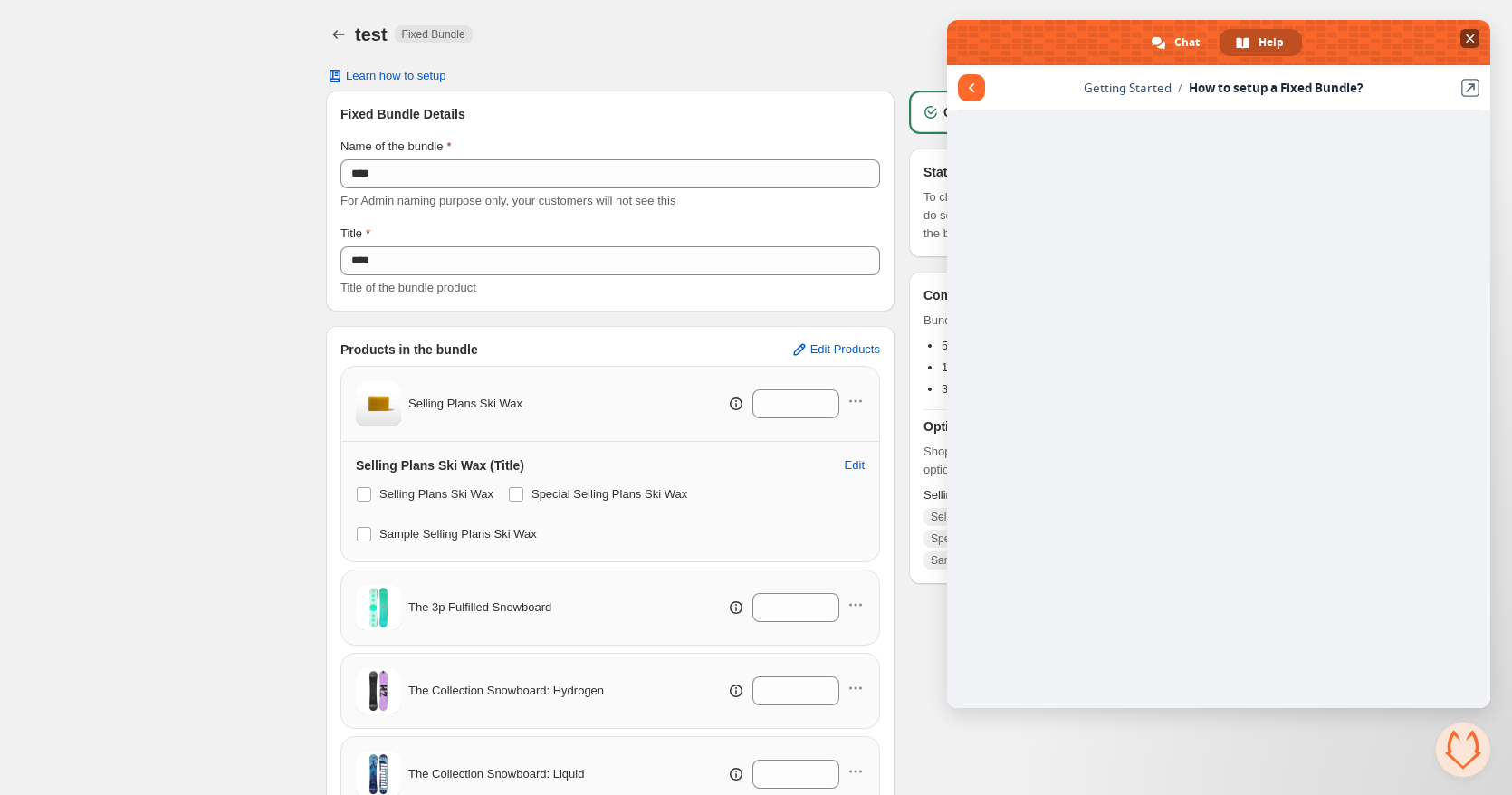 click at bounding box center (1469, 38) 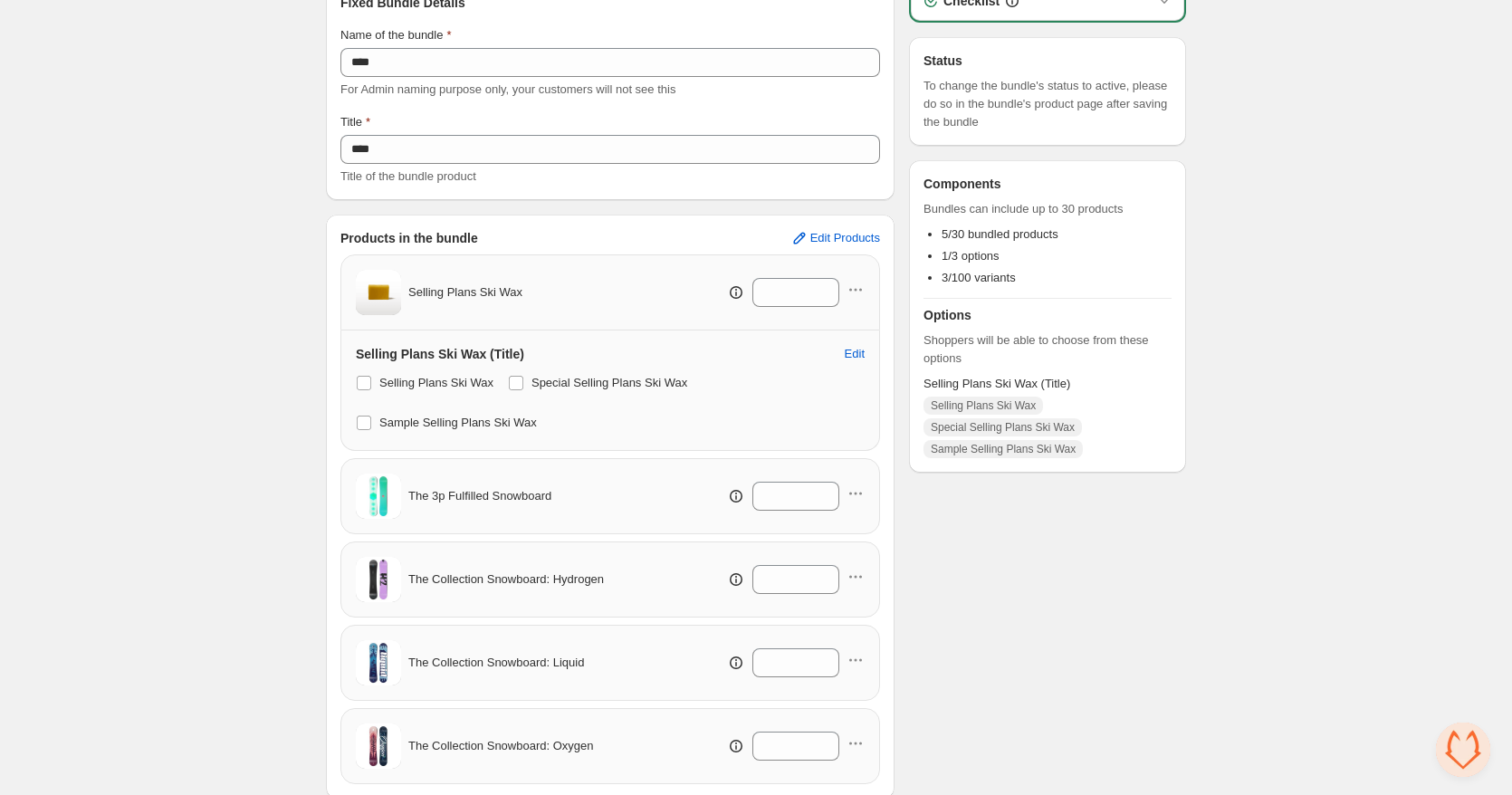 scroll, scrollTop: 250, scrollLeft: 0, axis: vertical 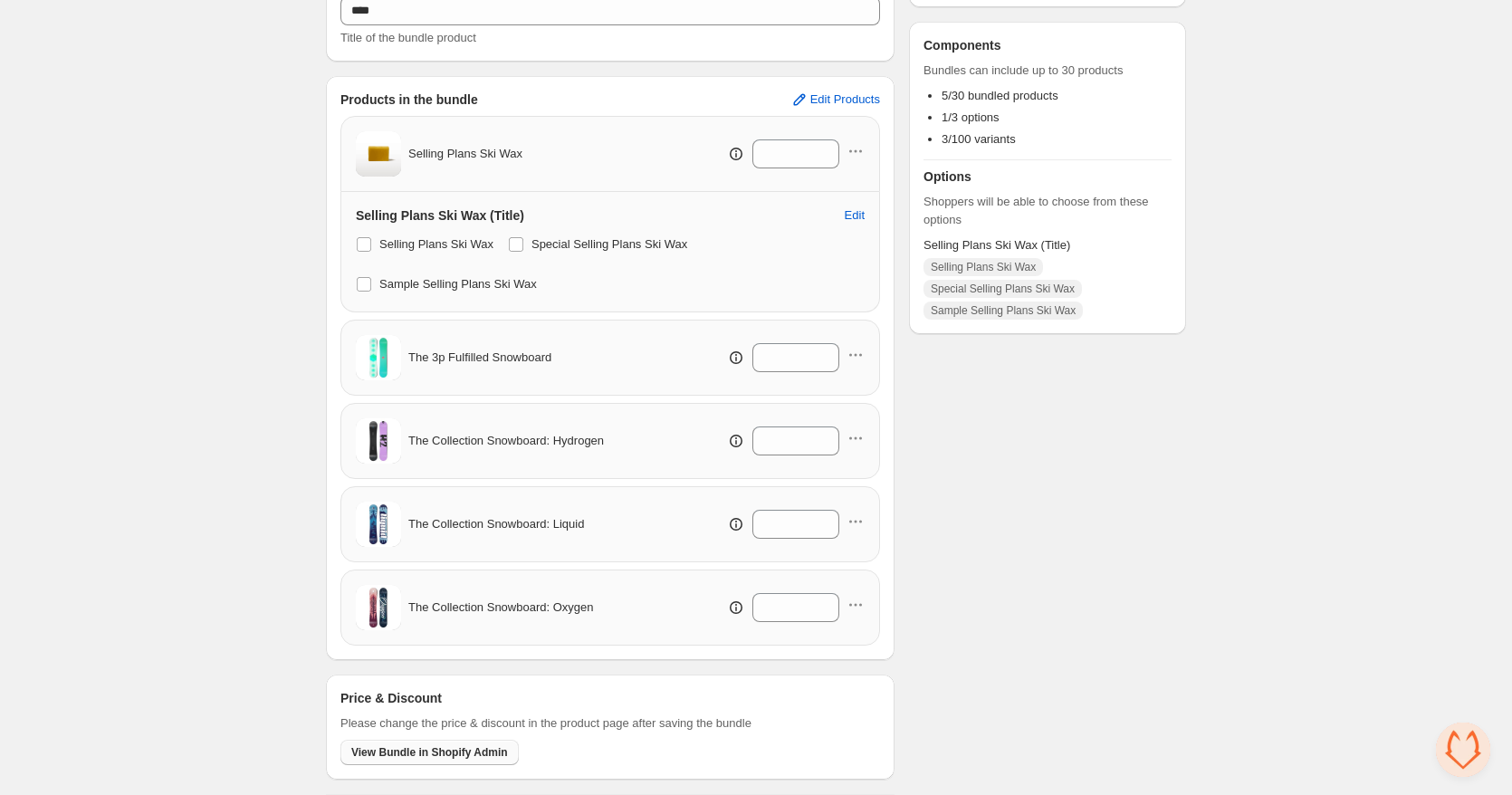 click on "View Bundle in Shopify Admin" at bounding box center [429, 752] 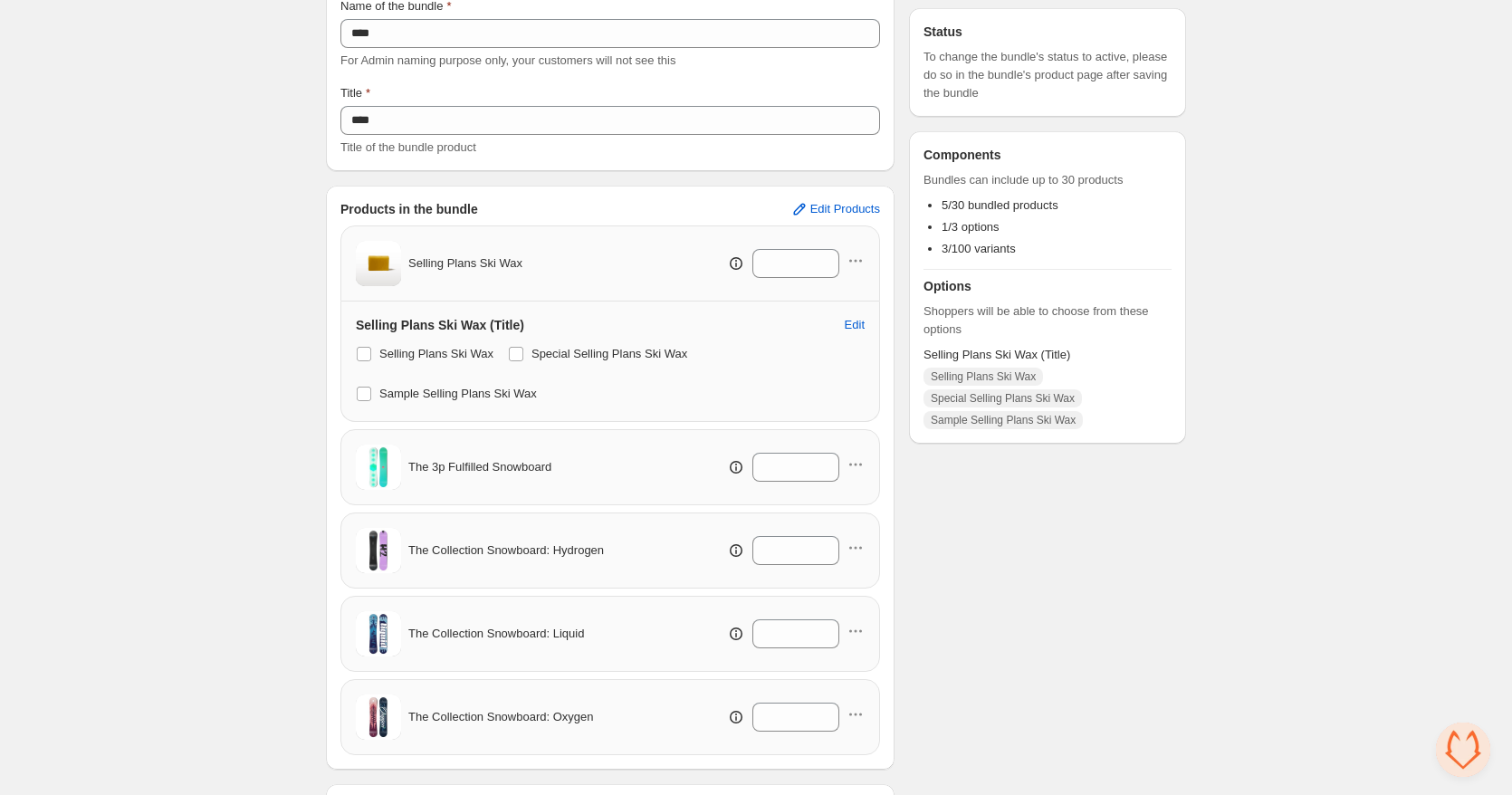 scroll, scrollTop: 0, scrollLeft: 0, axis: both 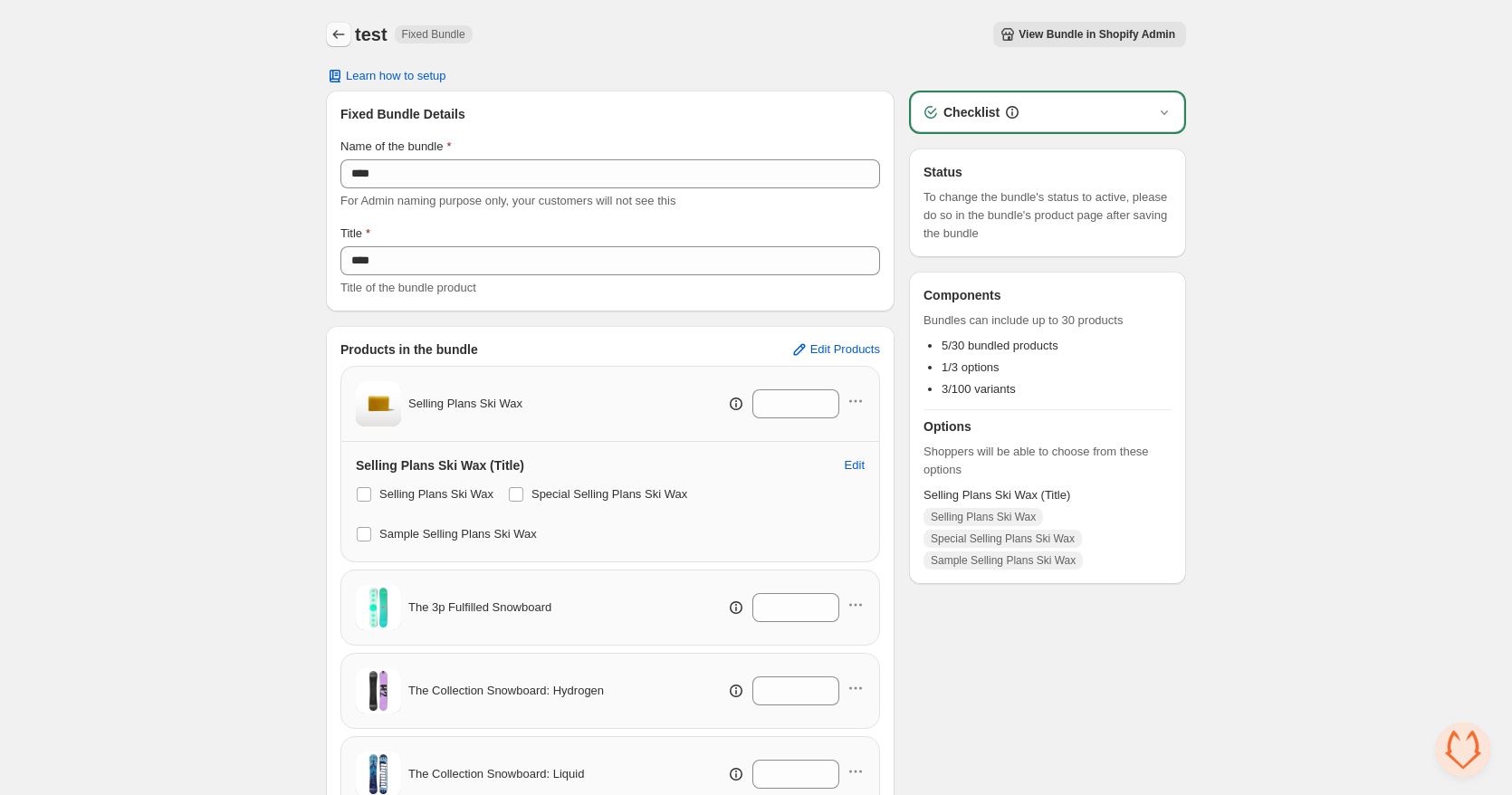 click at bounding box center (339, 34) 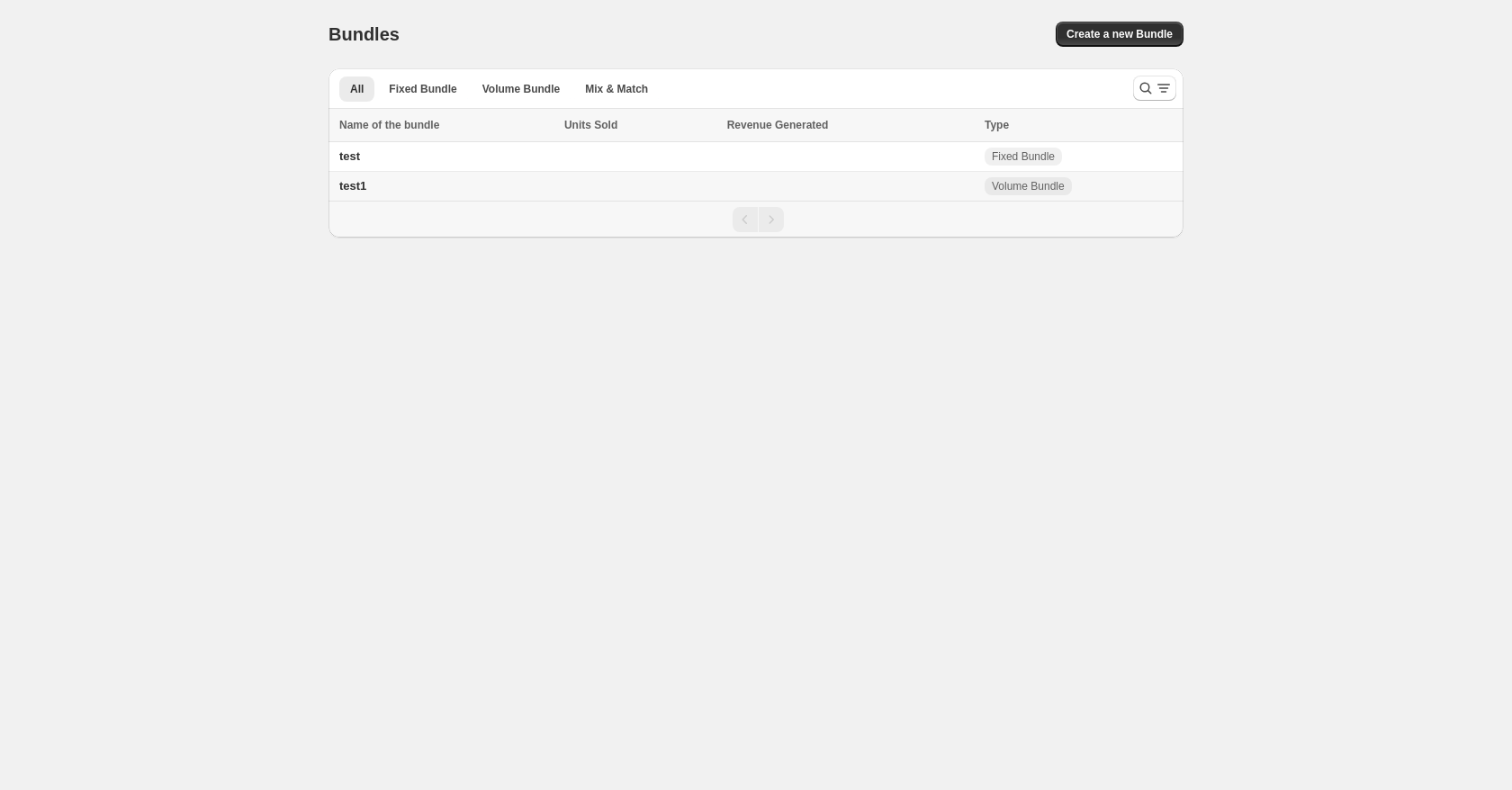 scroll, scrollTop: 0, scrollLeft: 0, axis: both 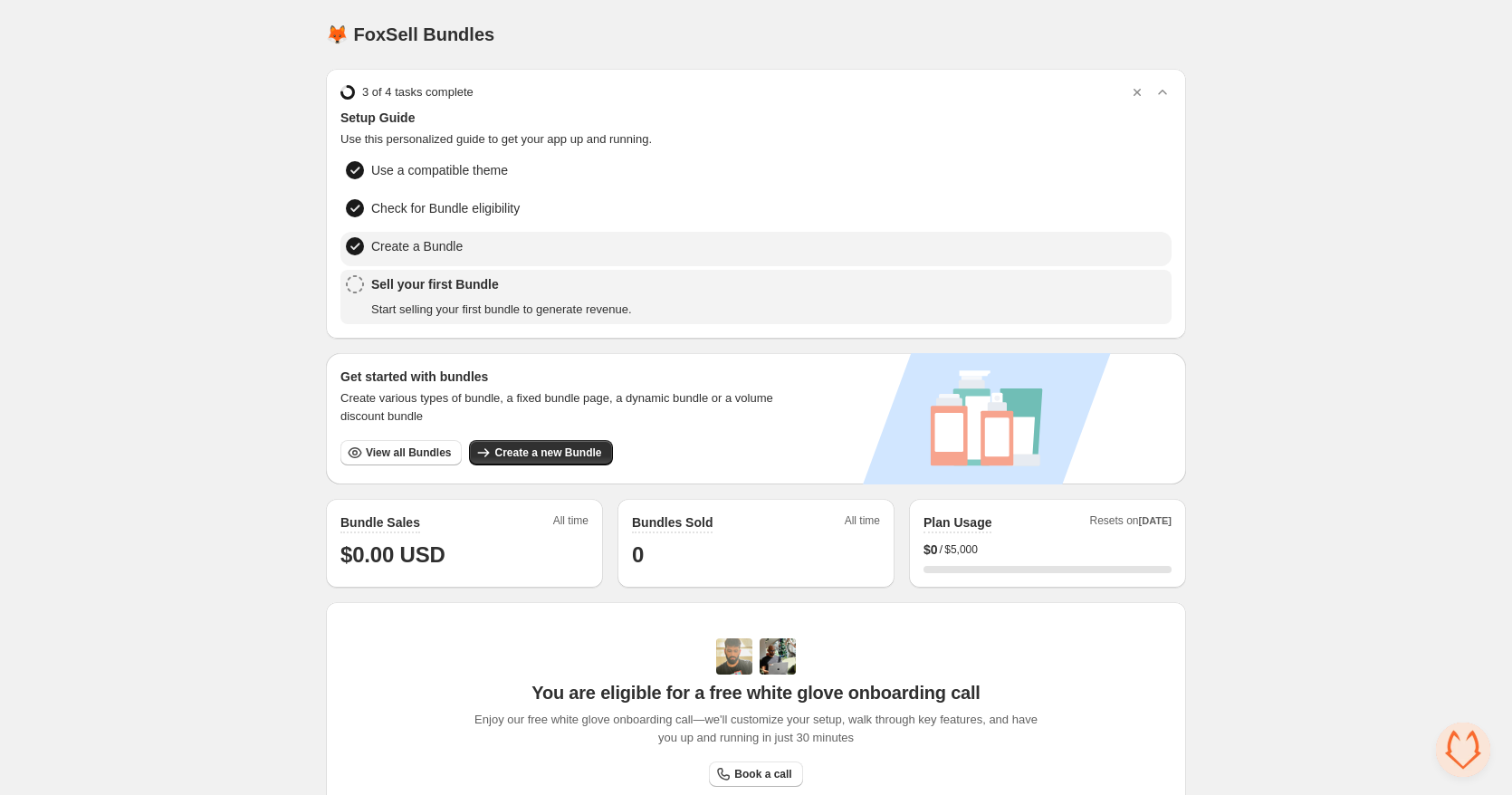 click on "Create a Bundle" at bounding box center (416, 246) 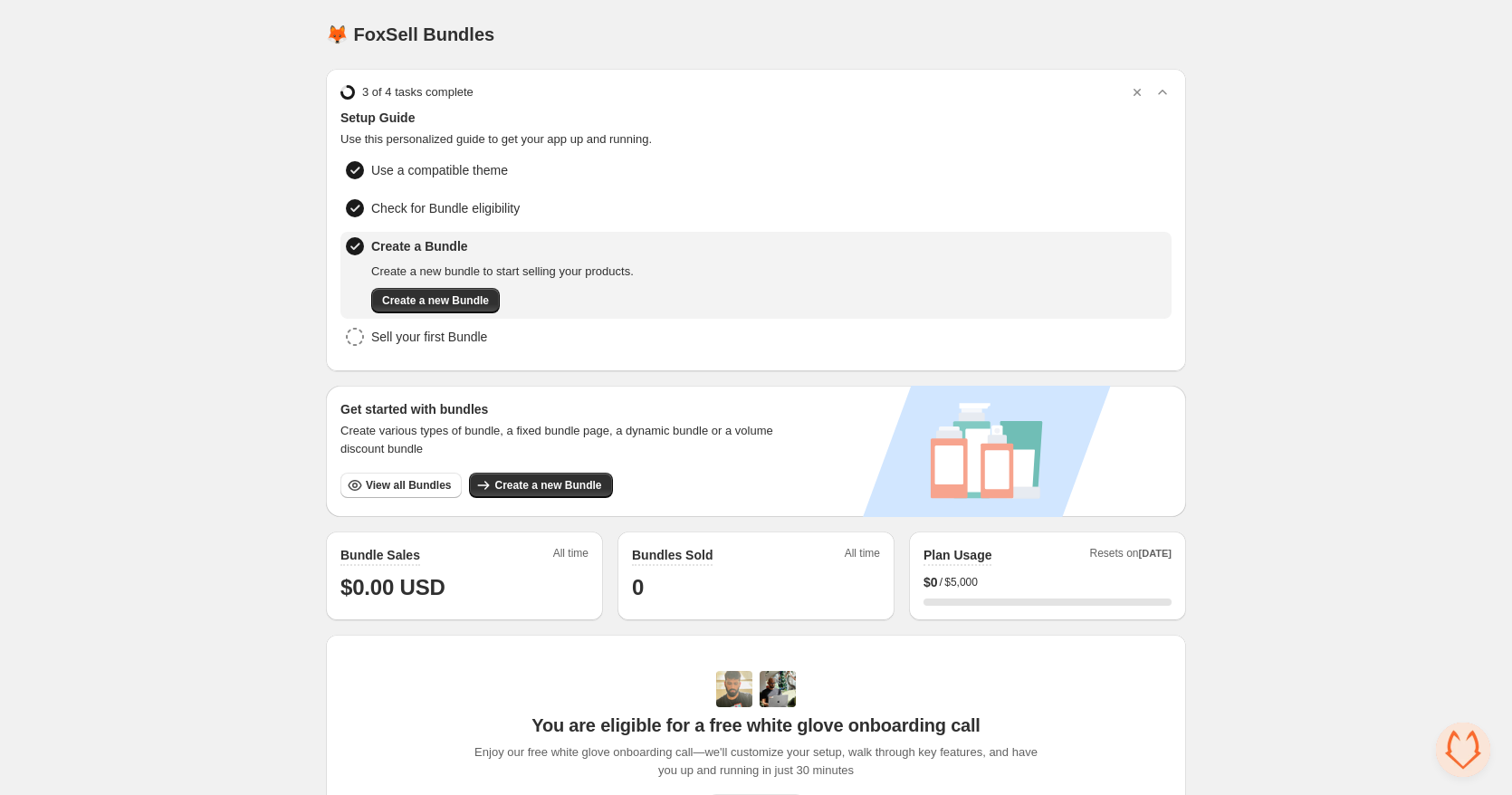 click on "Create a Bundle Create a new bundle to start selling your products. Create a new Bundle" at bounding box center (502, 275) 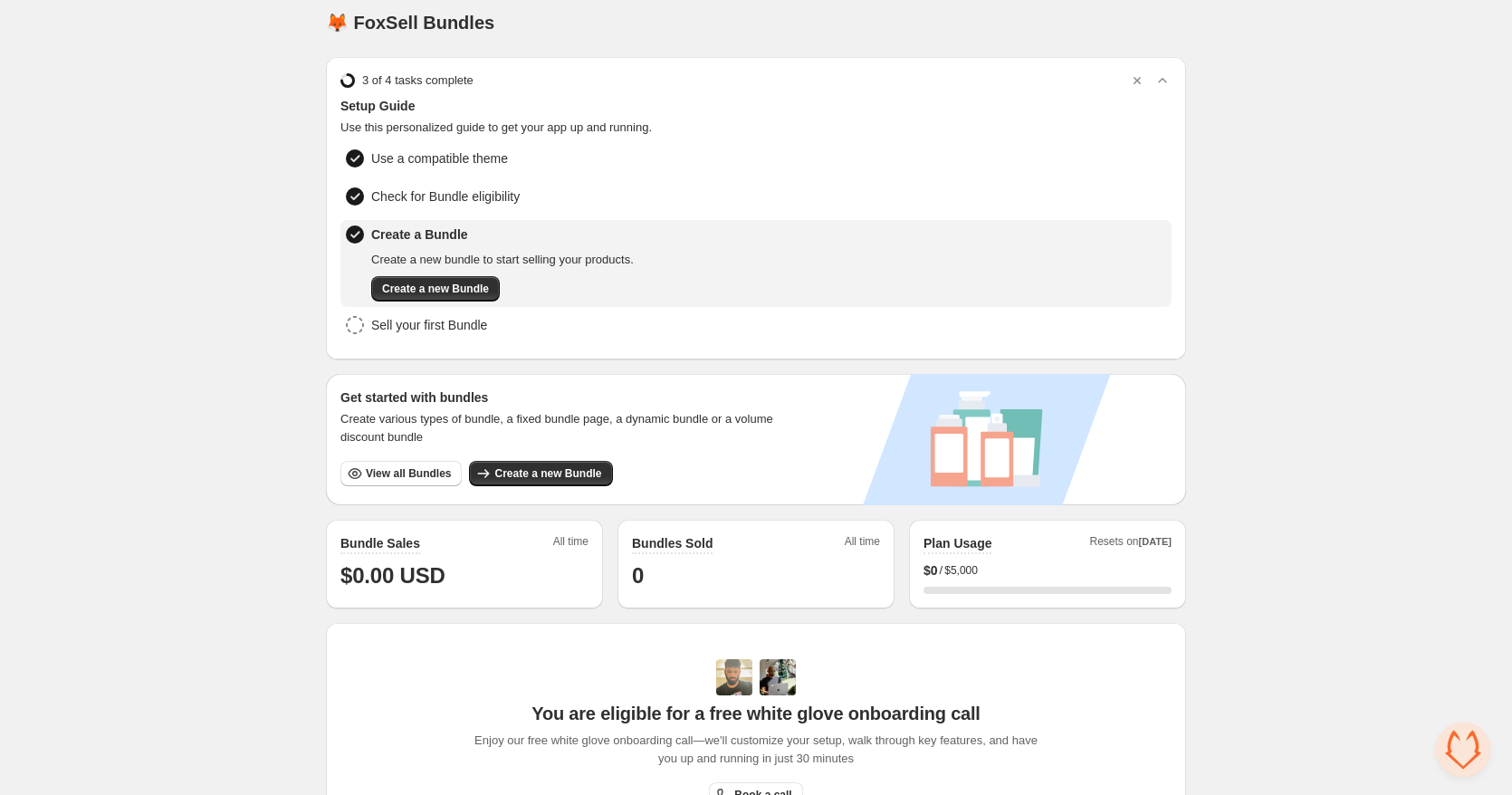 scroll, scrollTop: 0, scrollLeft: 0, axis: both 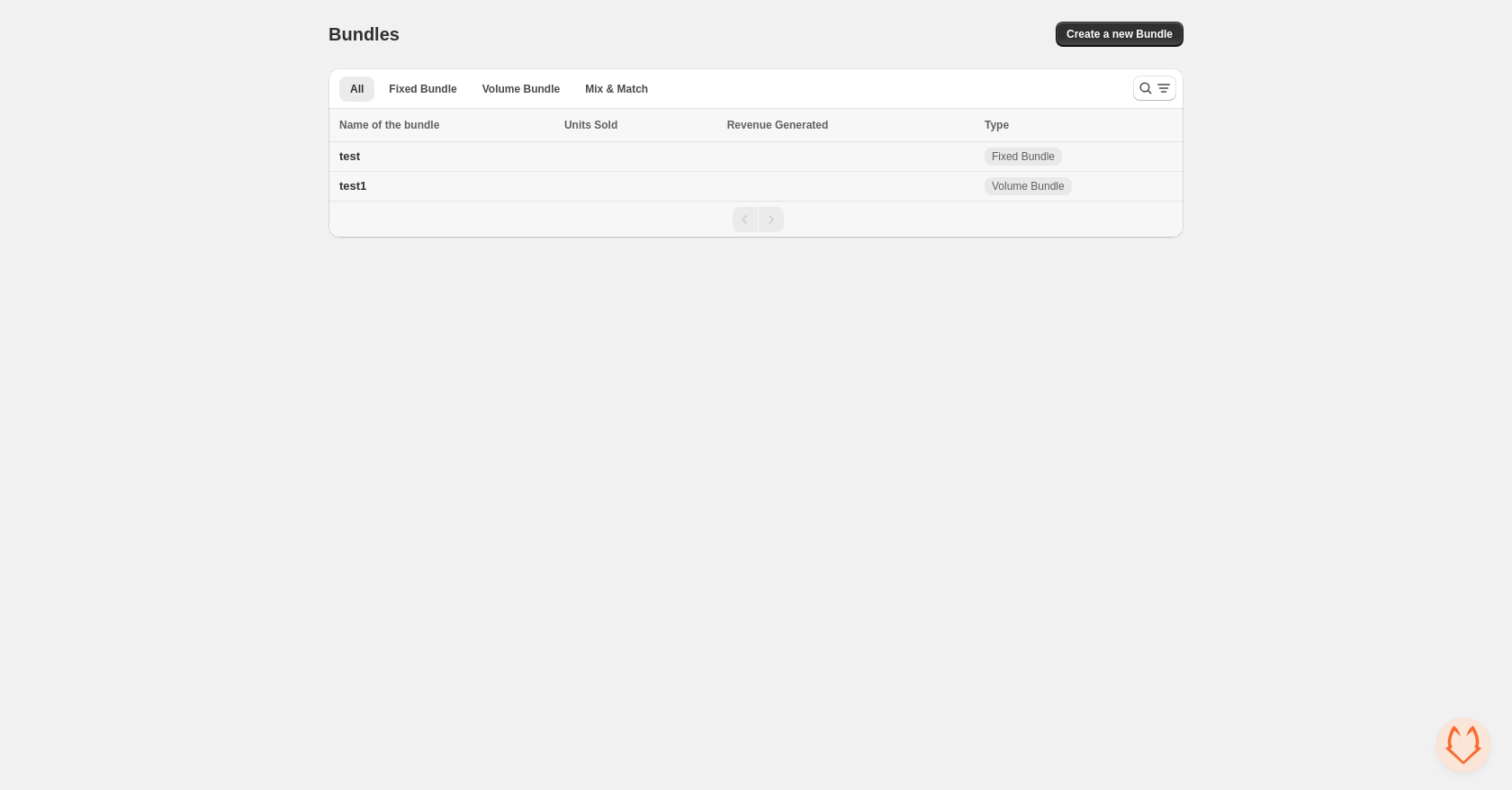 click on "test" at bounding box center [444, 157] 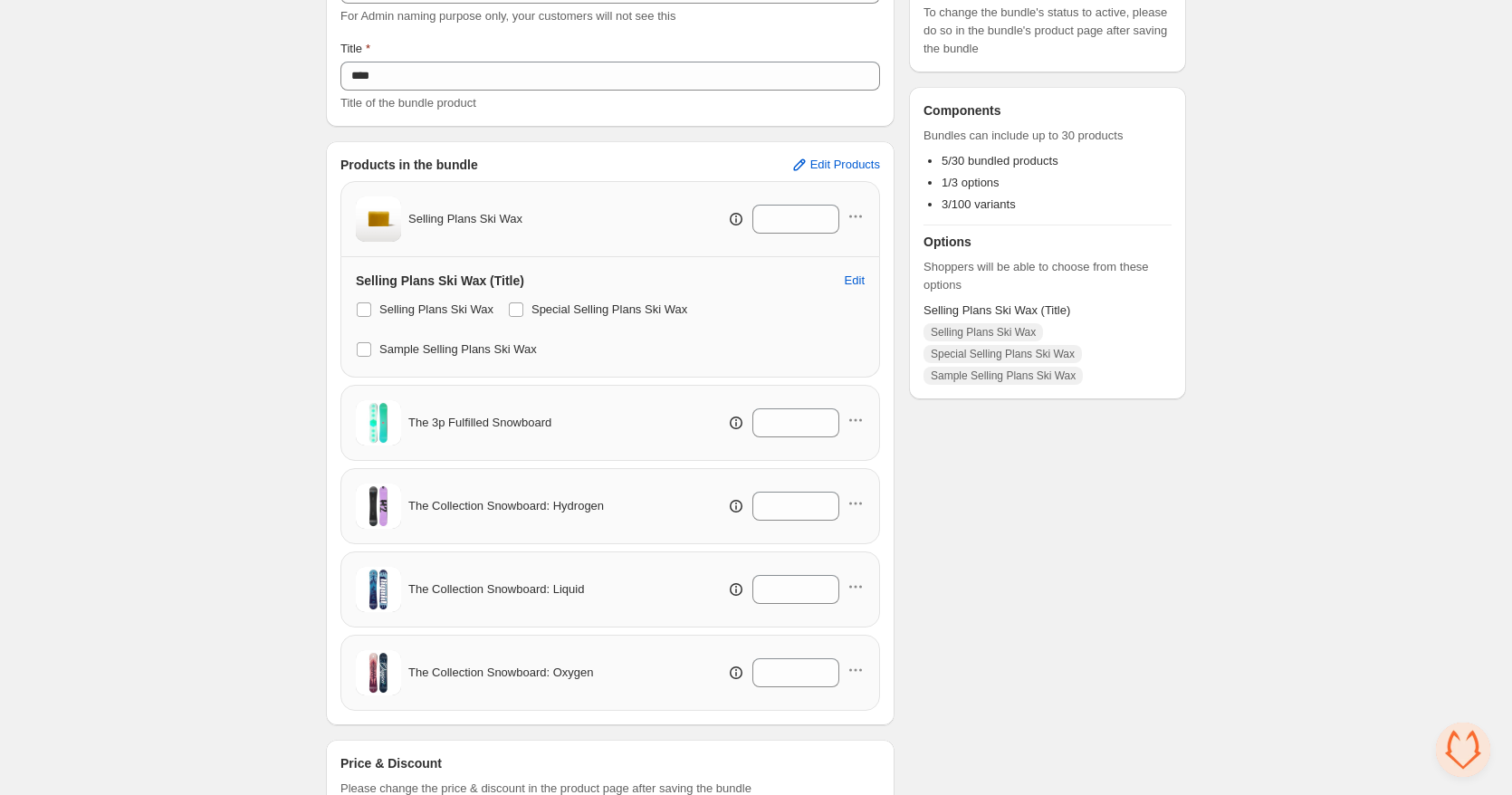 scroll, scrollTop: 250, scrollLeft: 0, axis: vertical 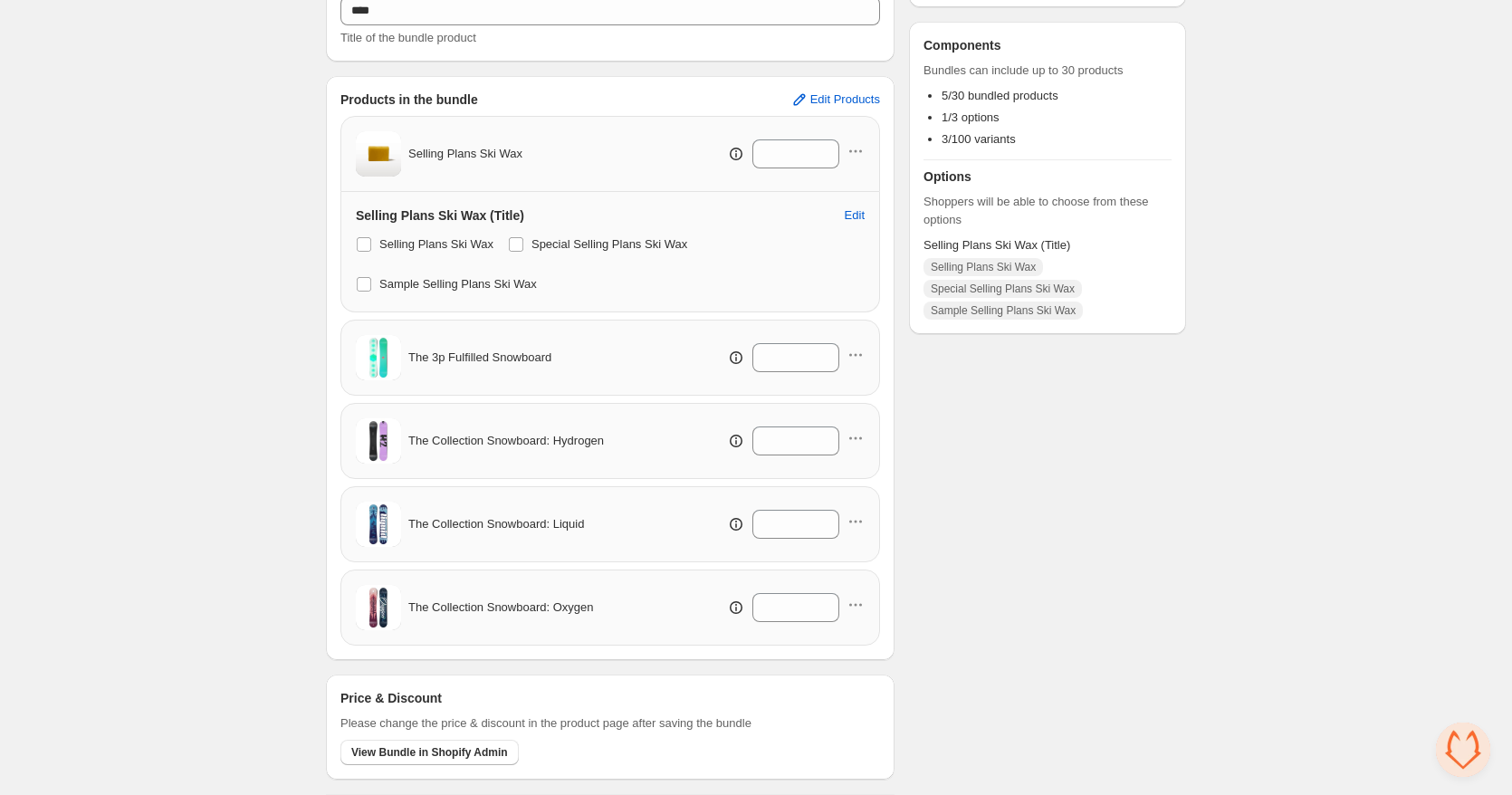 click on "Delete Bundle" at bounding box center (1139, 815) 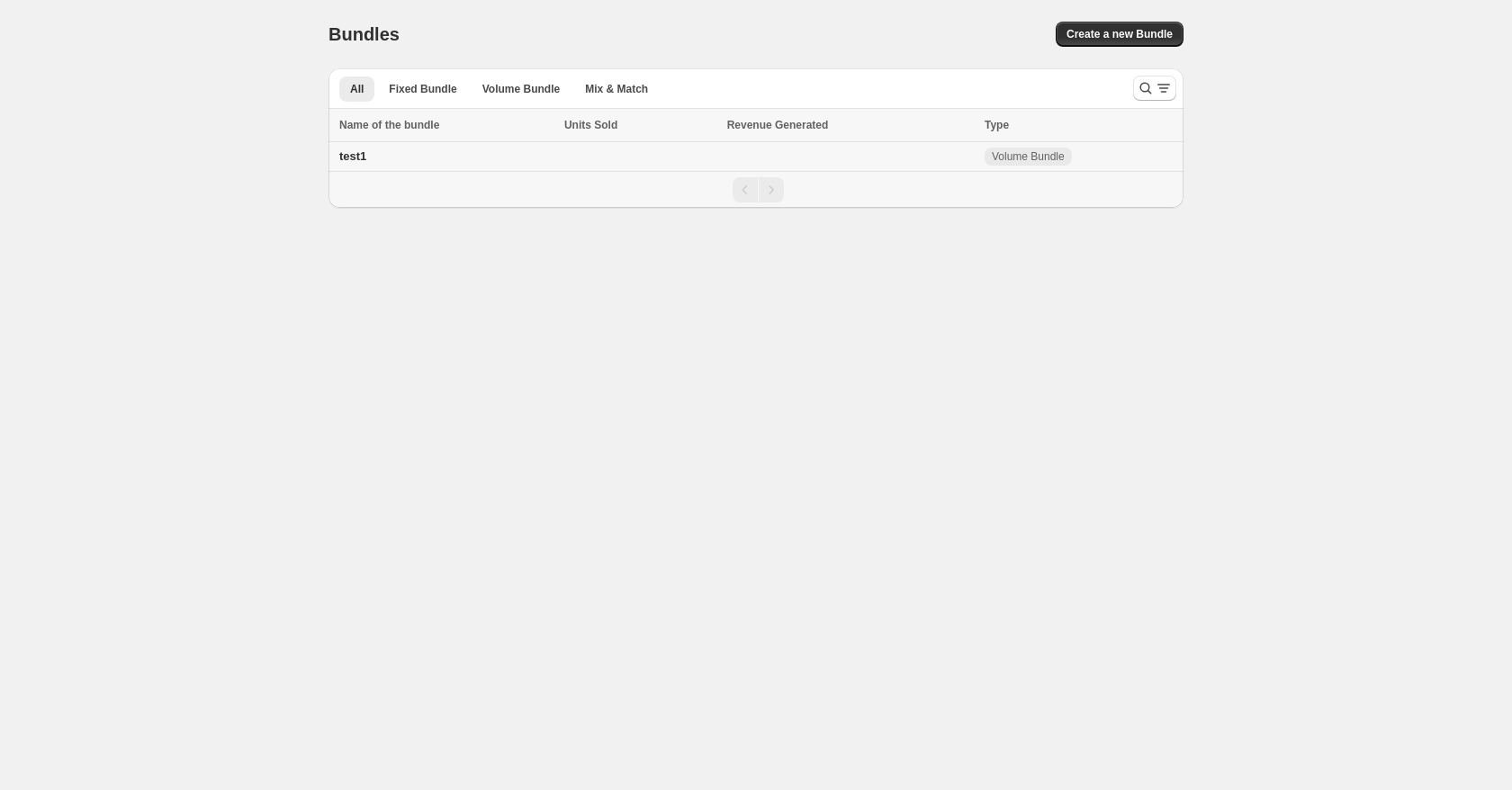 scroll, scrollTop: 0, scrollLeft: 0, axis: both 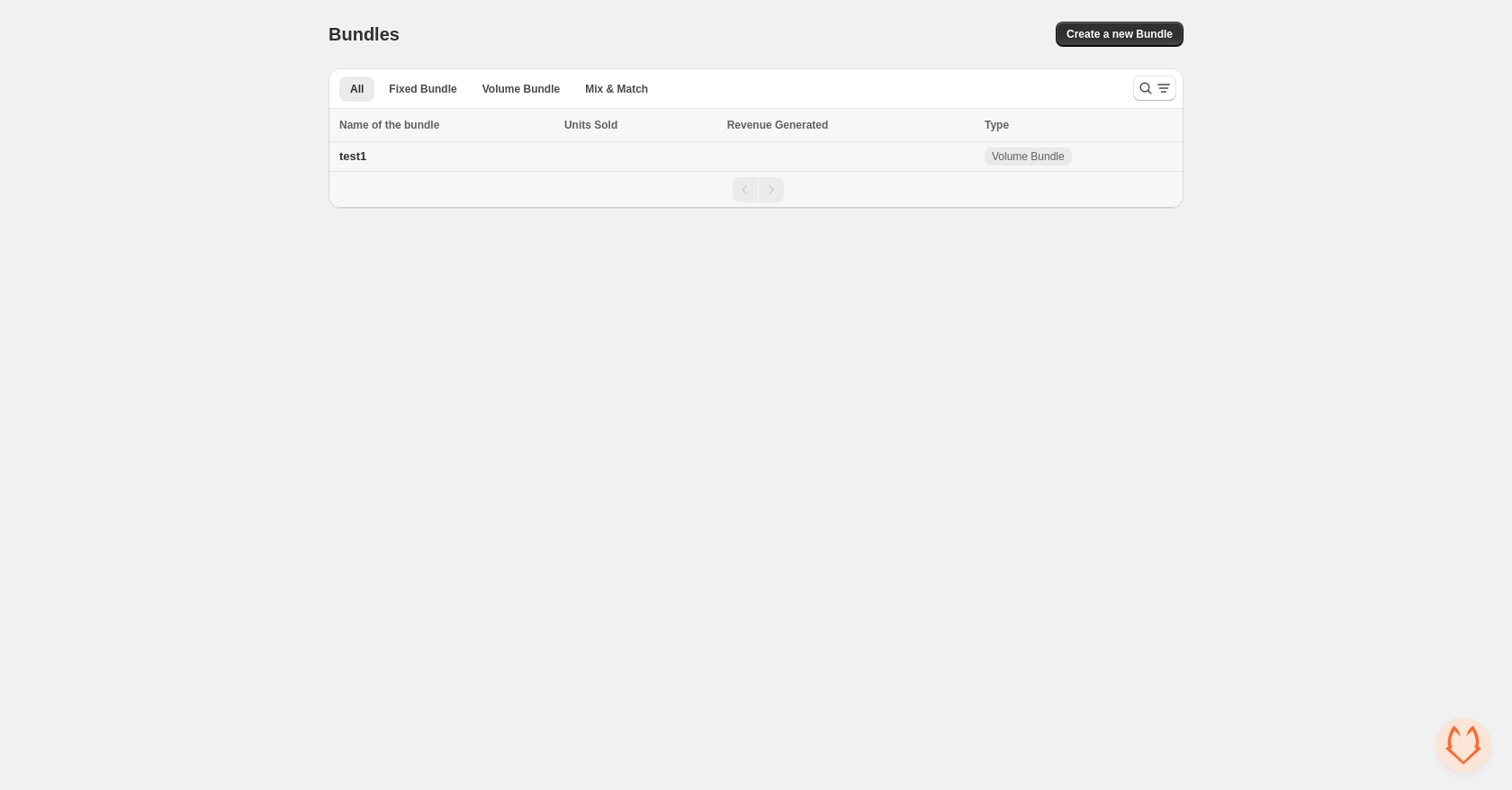 click on "test1" at bounding box center [353, 156] 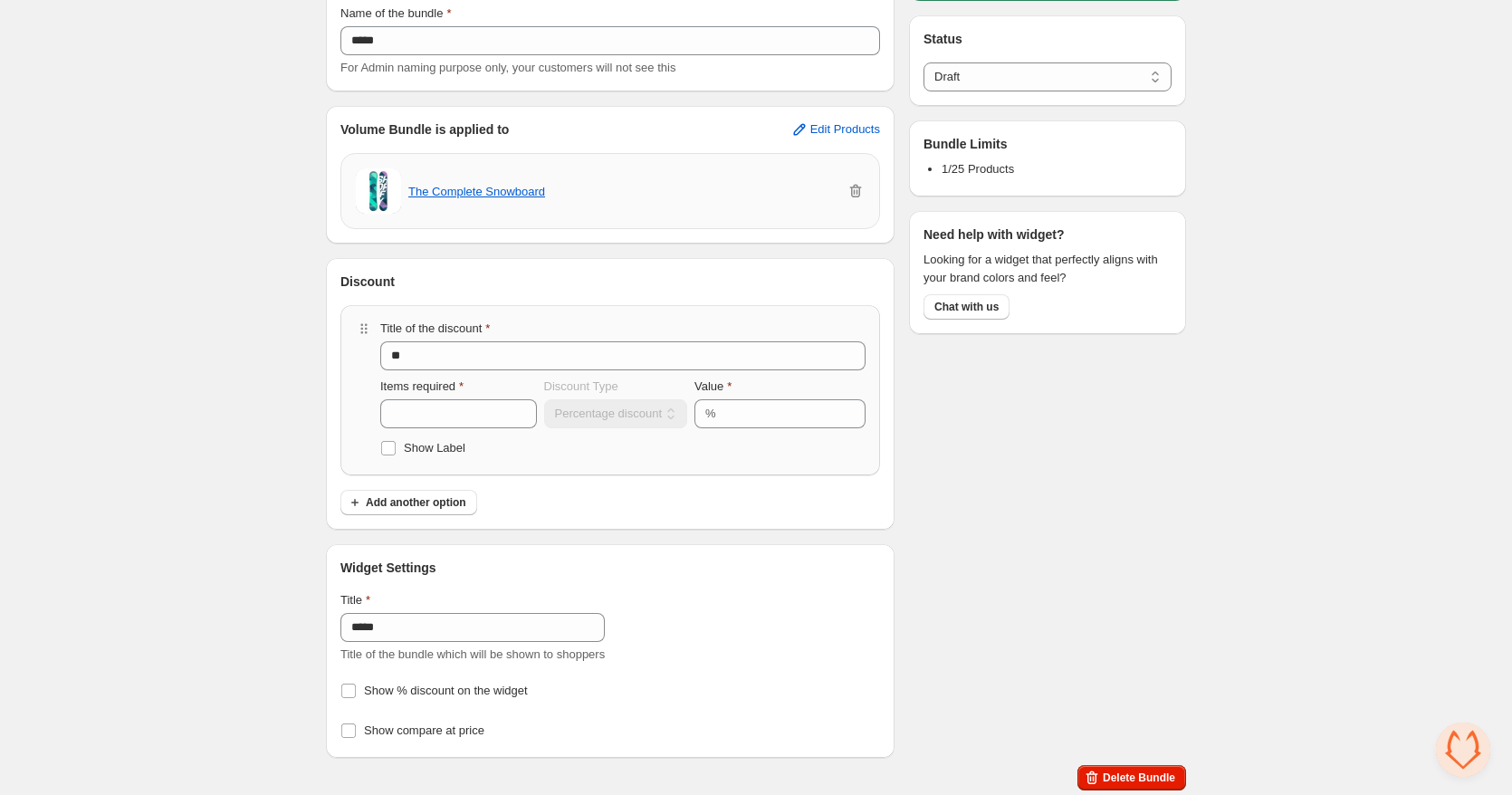 scroll, scrollTop: 136, scrollLeft: 0, axis: vertical 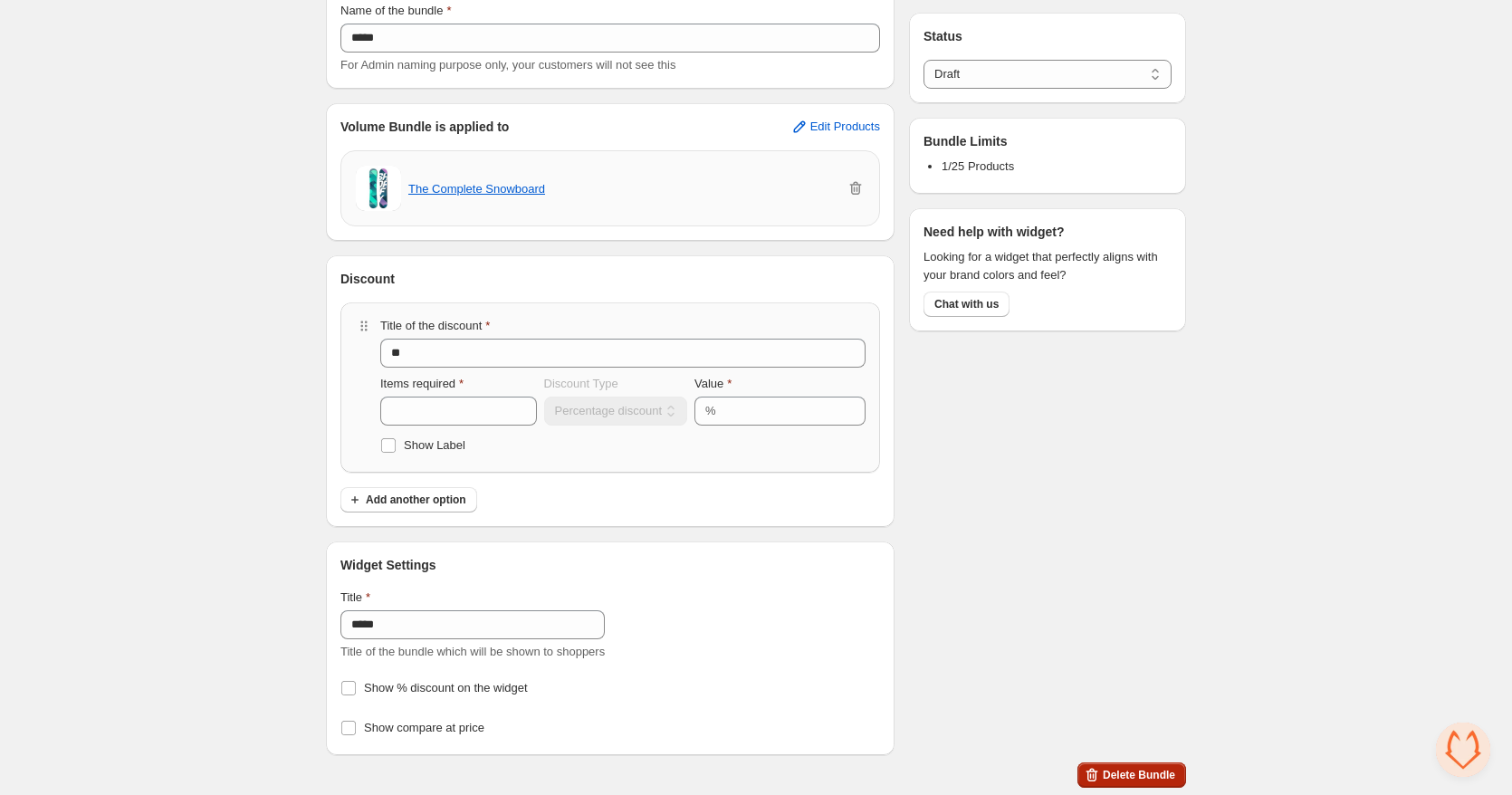 click on "Delete Bundle" at bounding box center (1139, 775) 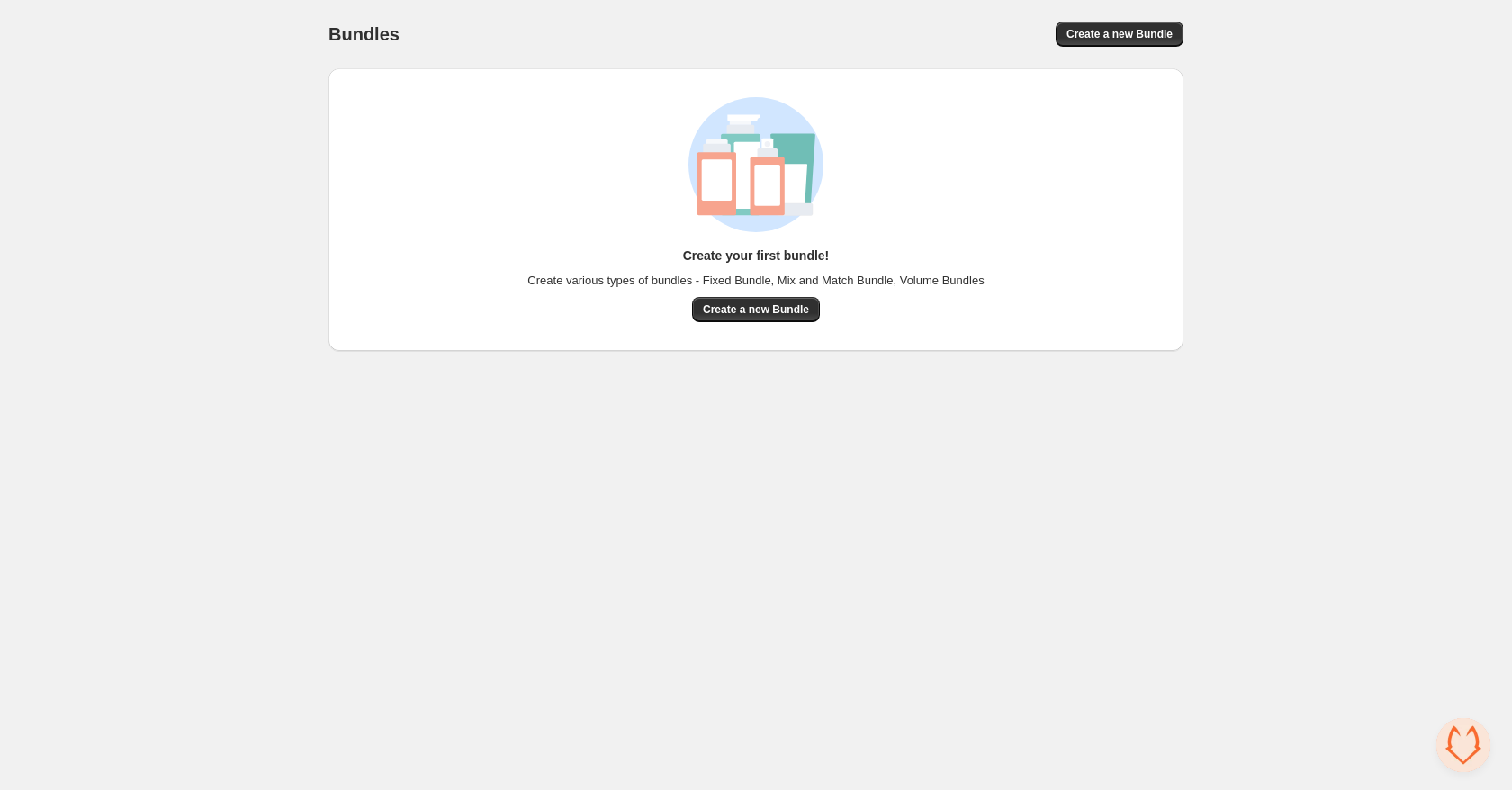 scroll, scrollTop: 0, scrollLeft: 0, axis: both 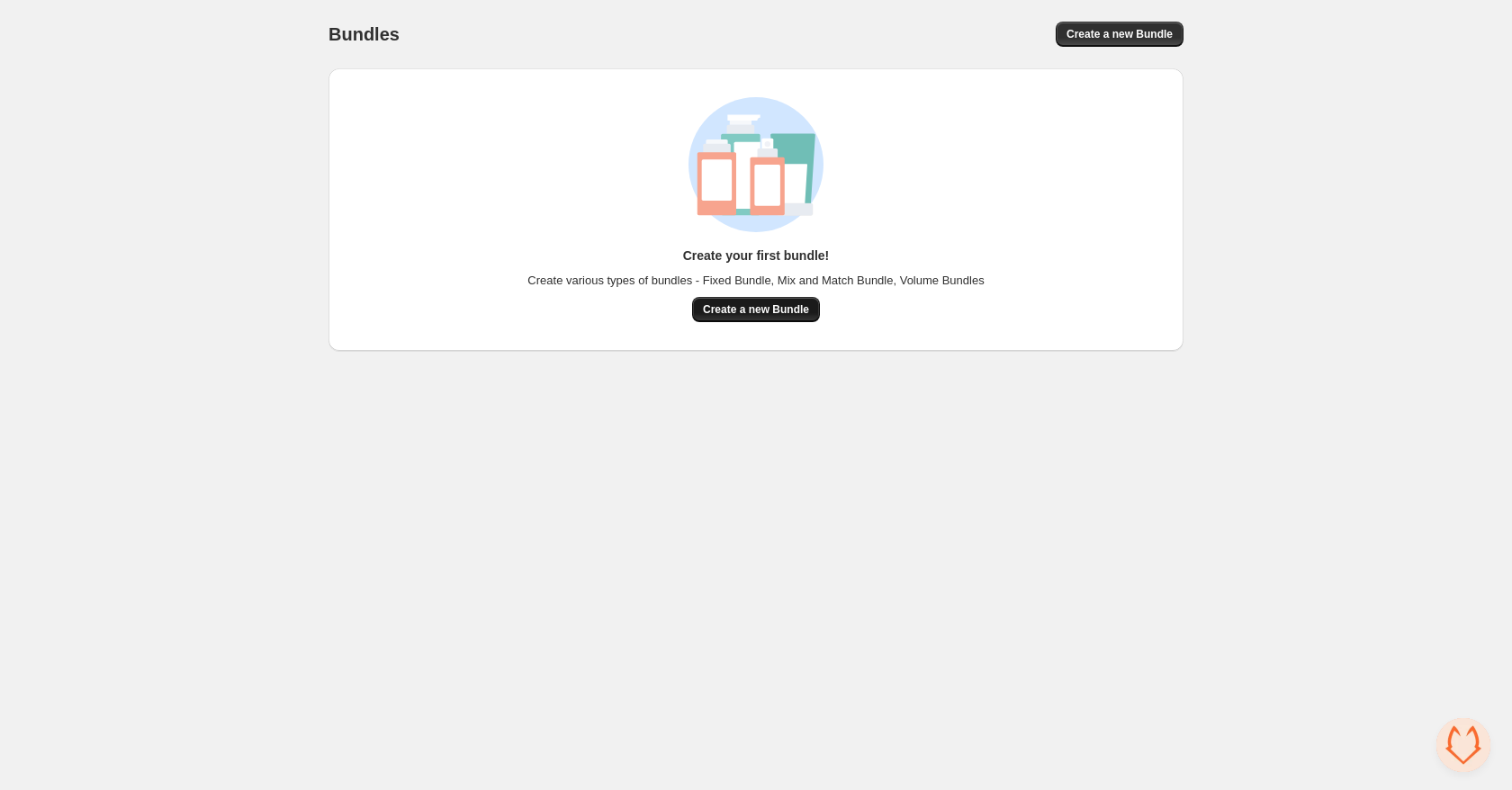 click on "Create a new Bundle" at bounding box center [756, 310] 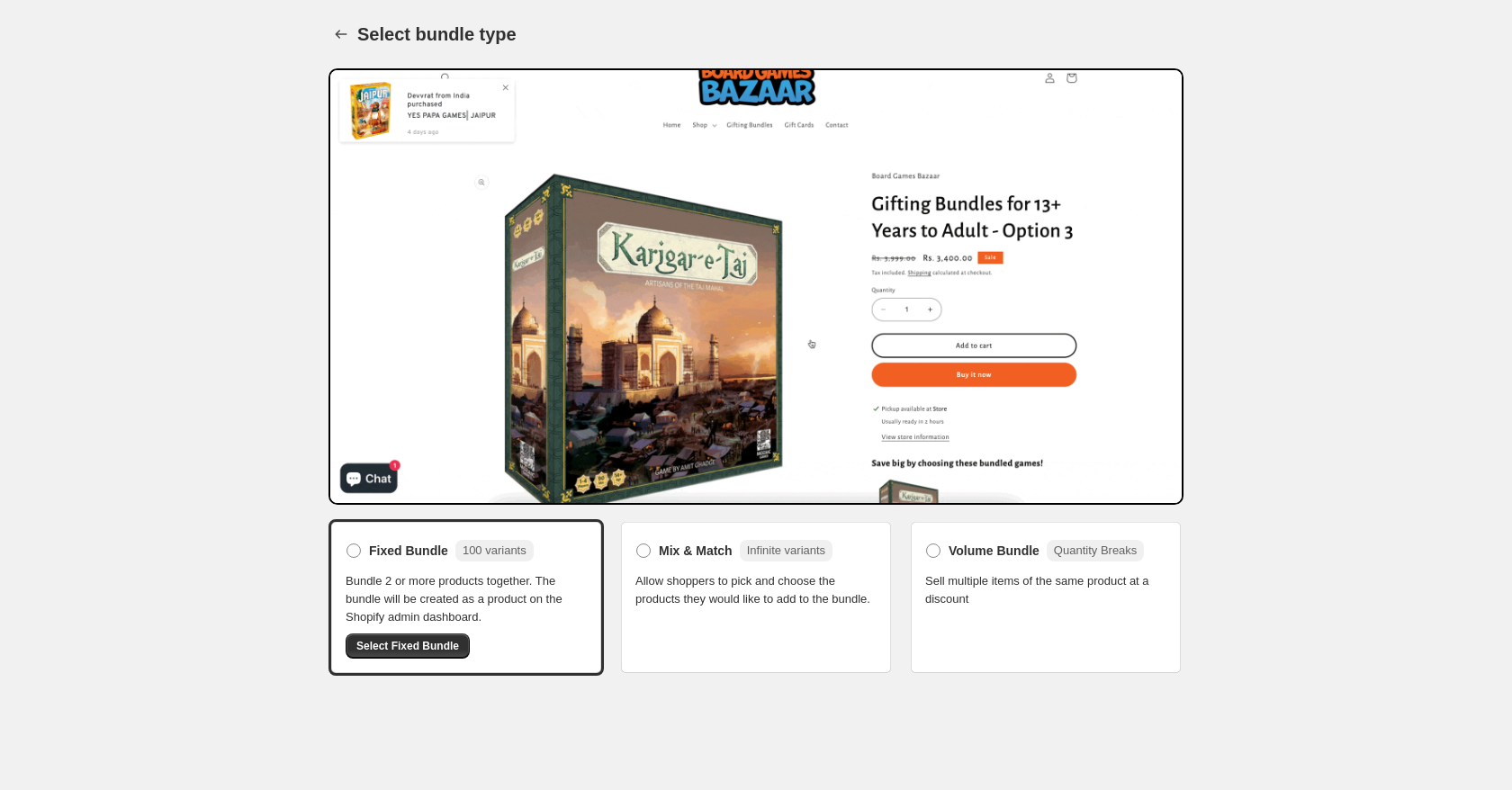 scroll, scrollTop: 0, scrollLeft: 0, axis: both 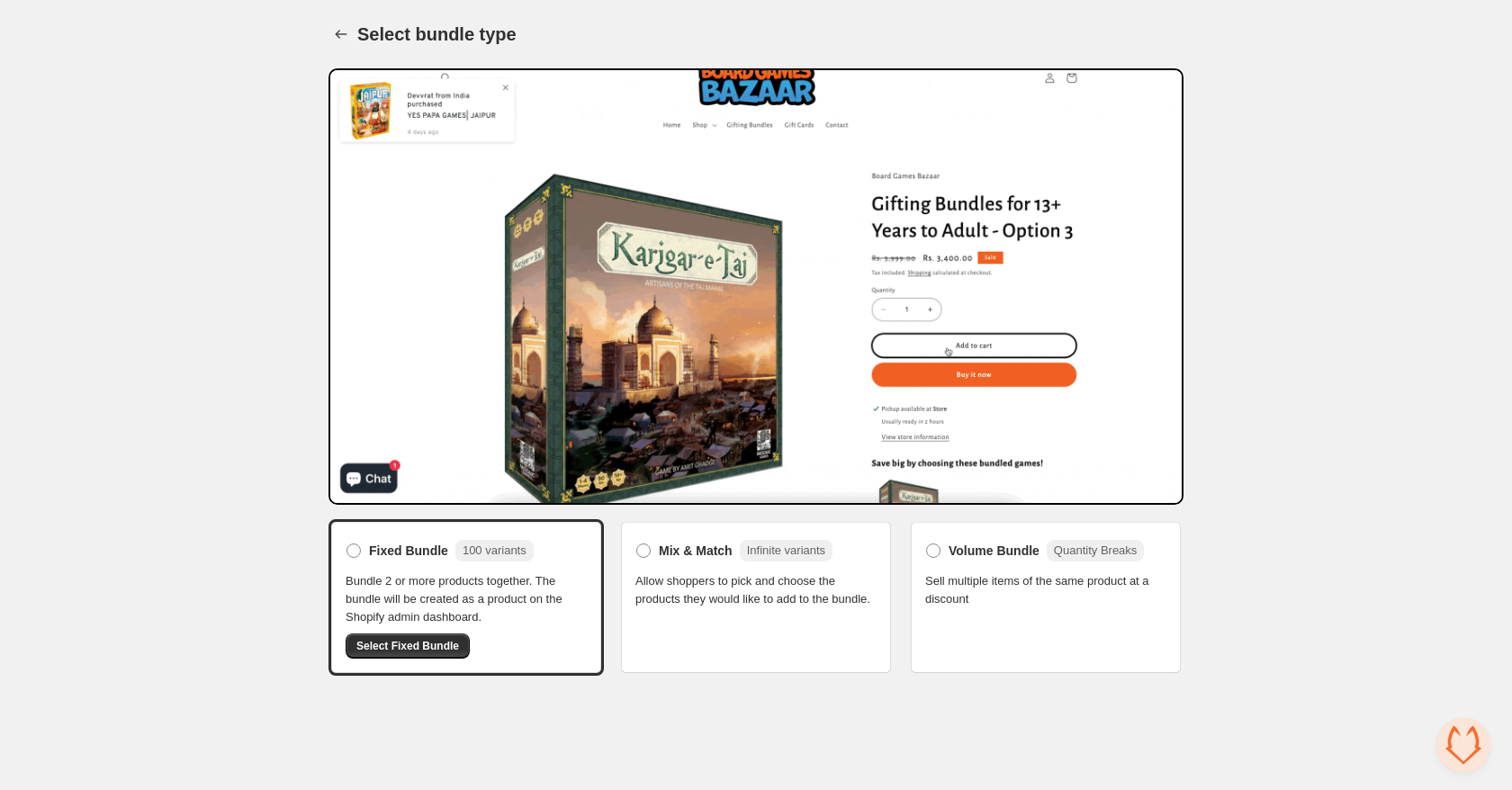 click on "Sell multiple items of the same product at a discount" at bounding box center [466, 599] 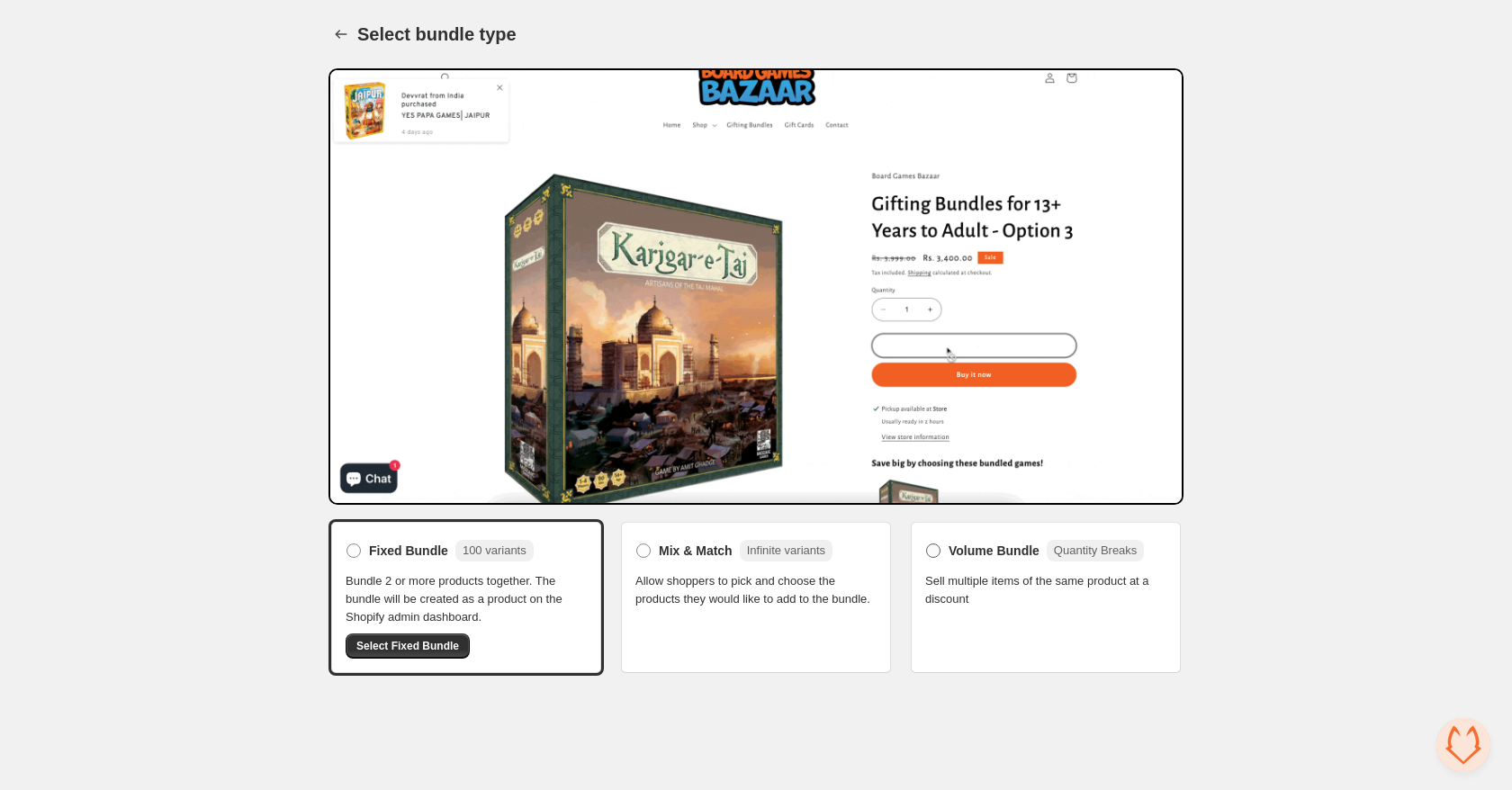 click at bounding box center [933, 551] 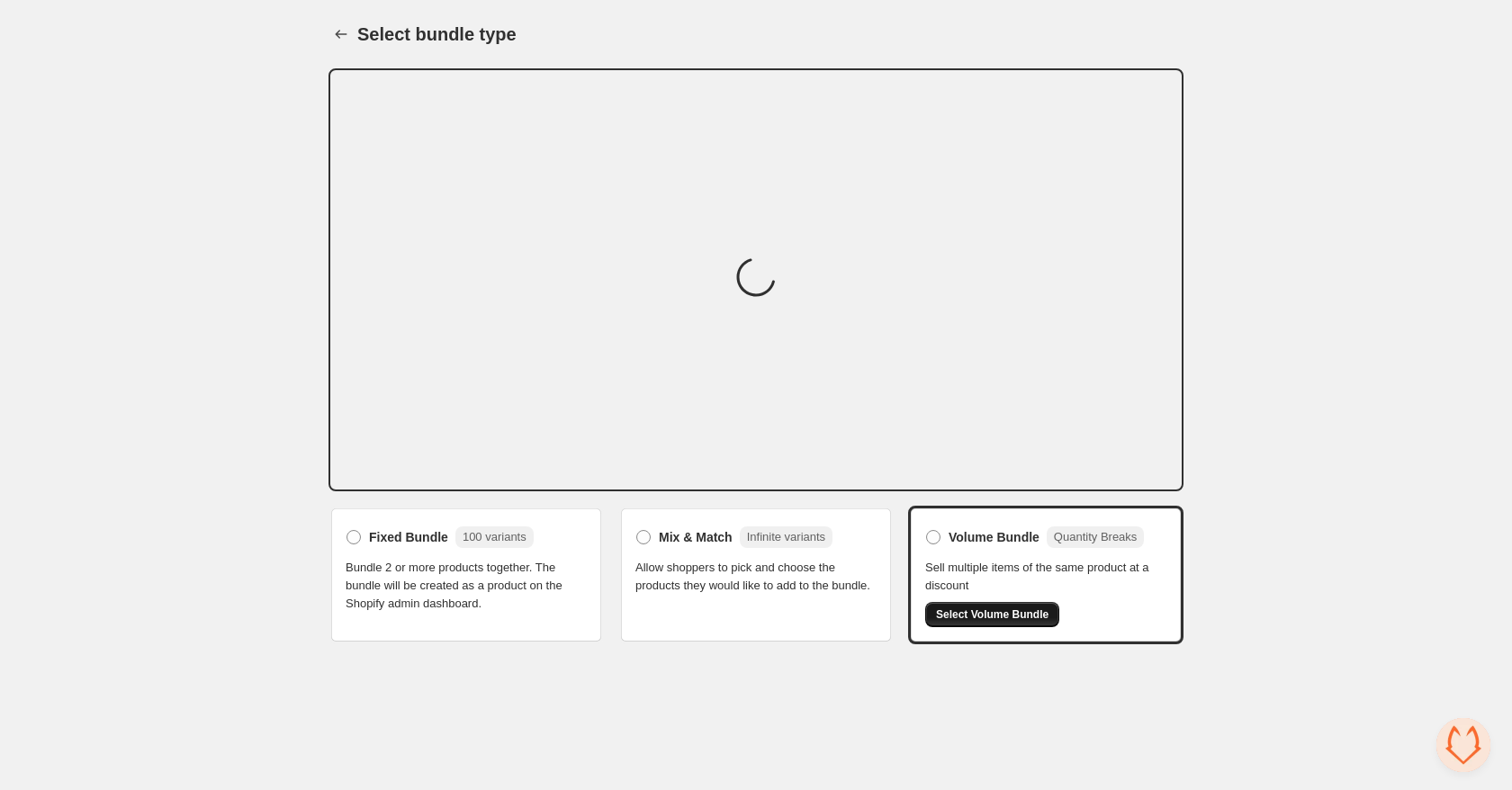 click on "Select Volume Bundle" at bounding box center (992, 615) 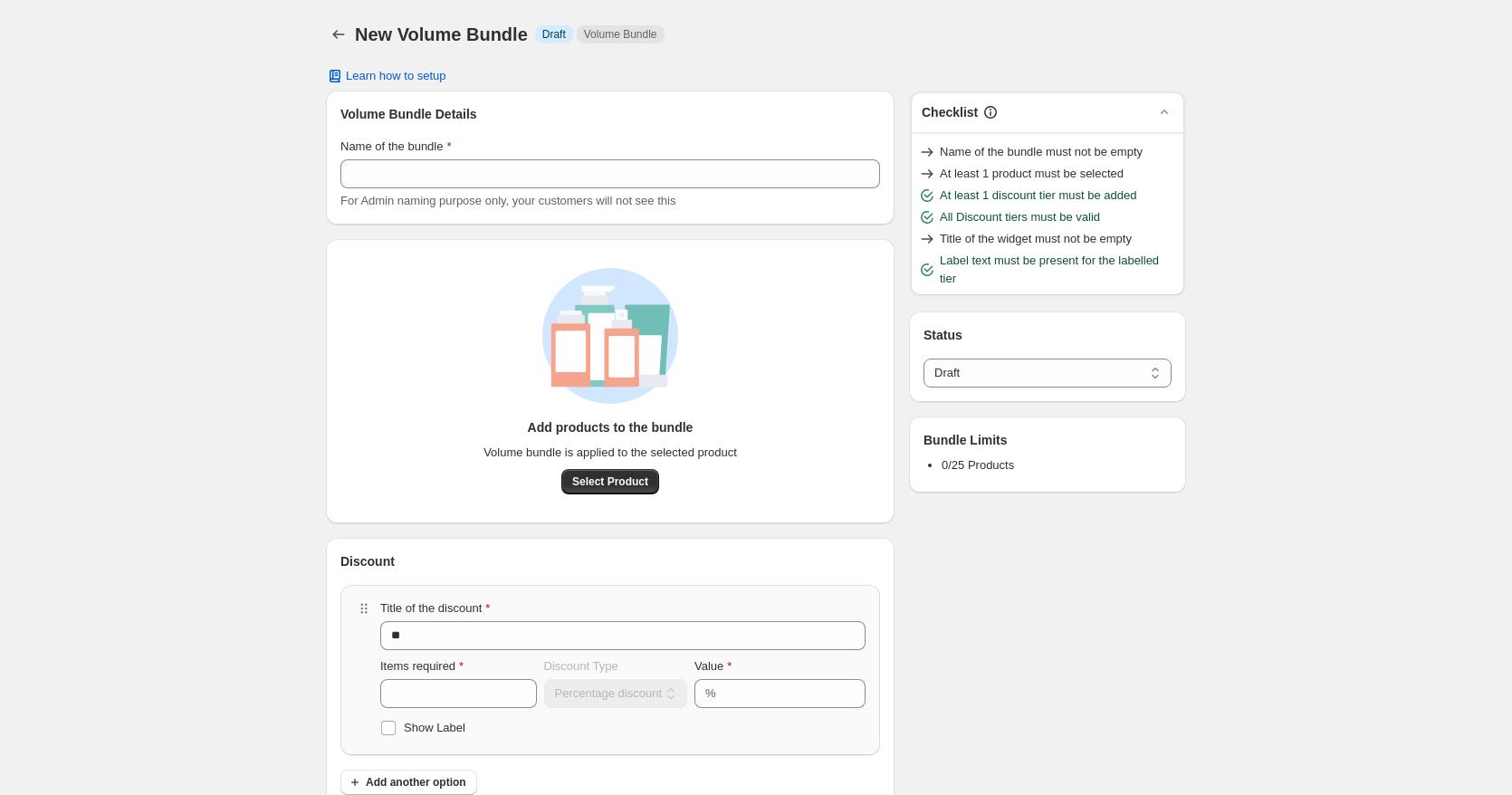 scroll, scrollTop: 0, scrollLeft: 0, axis: both 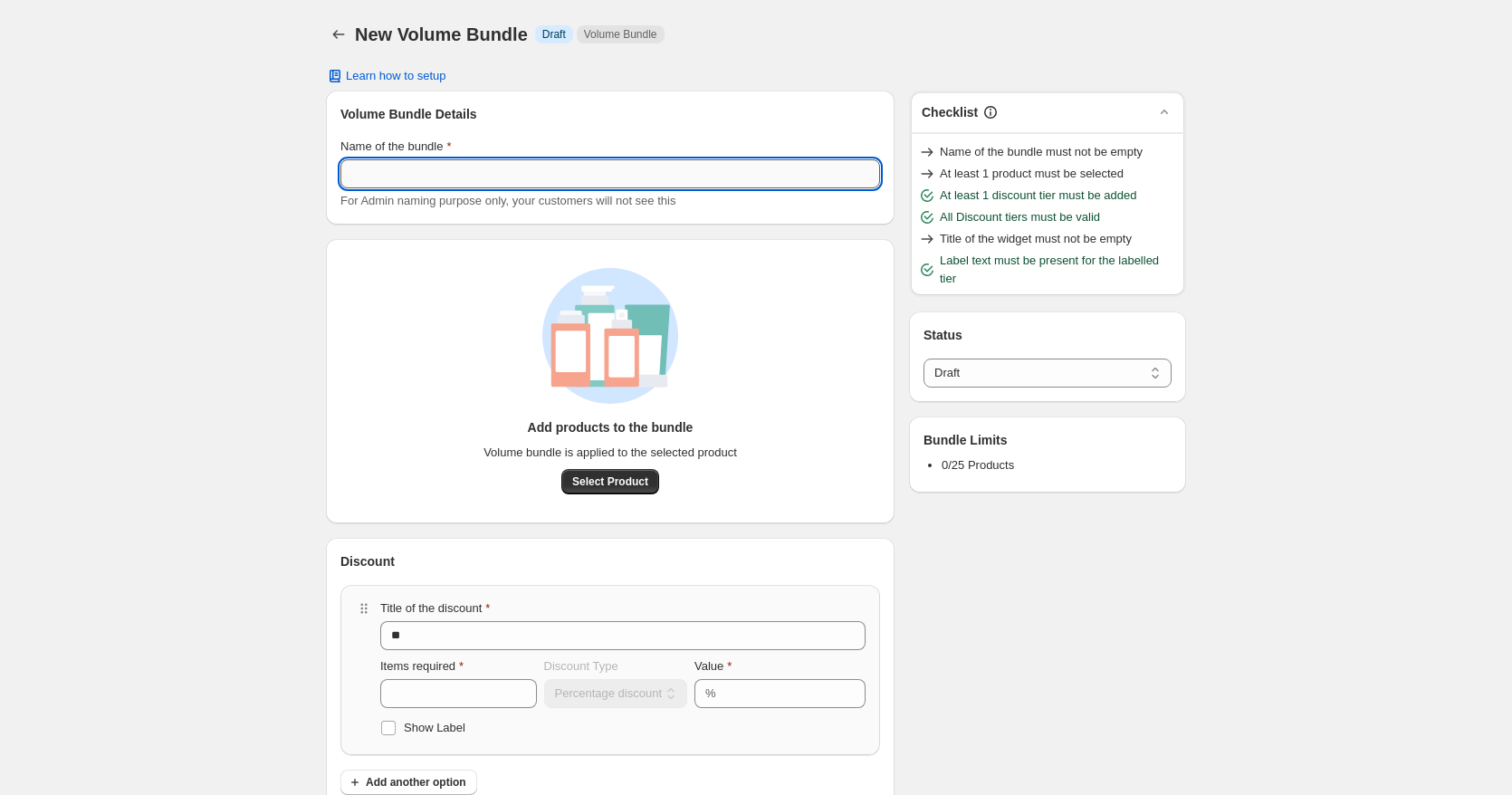 click on "Name of the bundle" at bounding box center [610, 174] 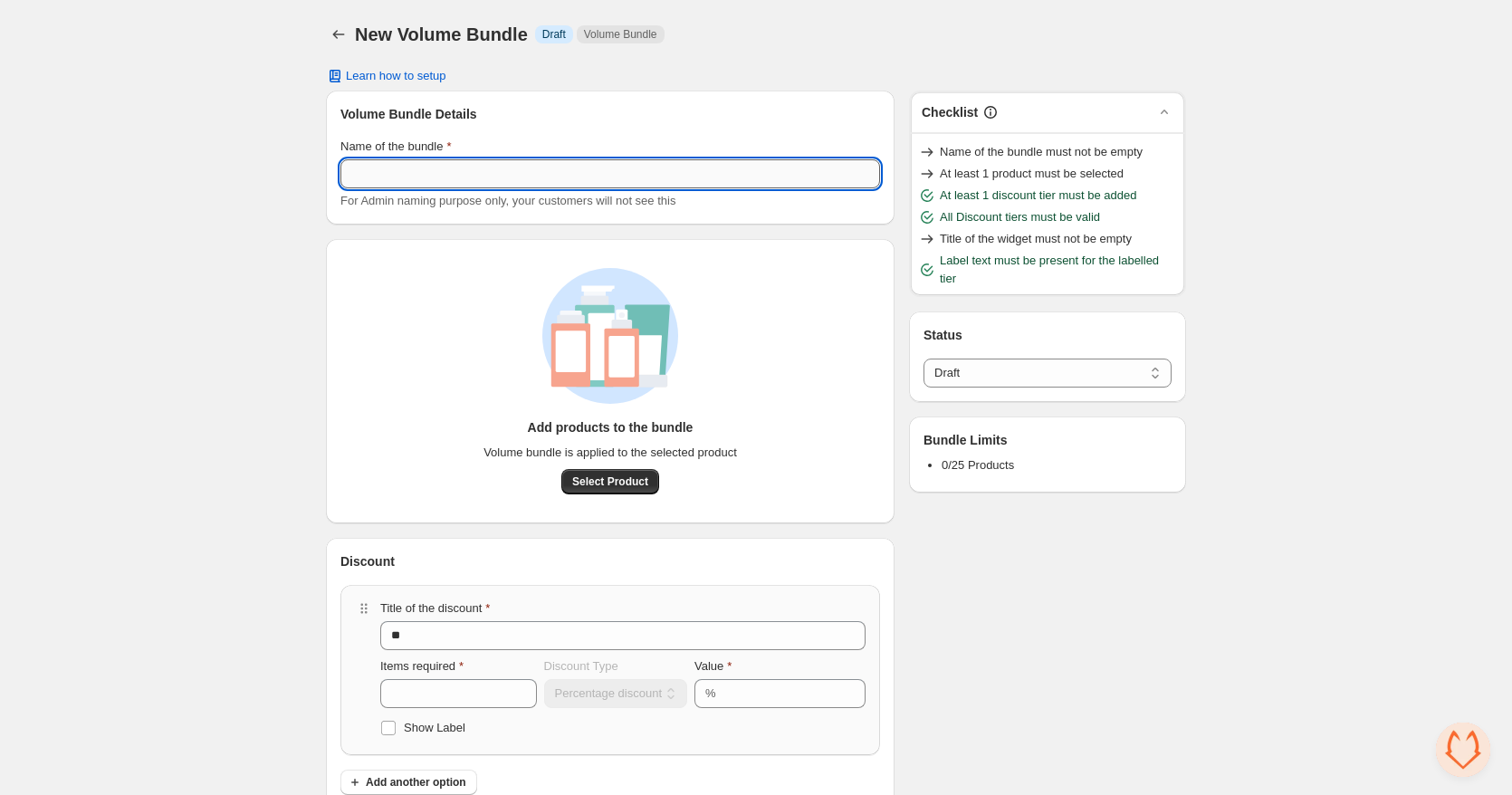 type on "****" 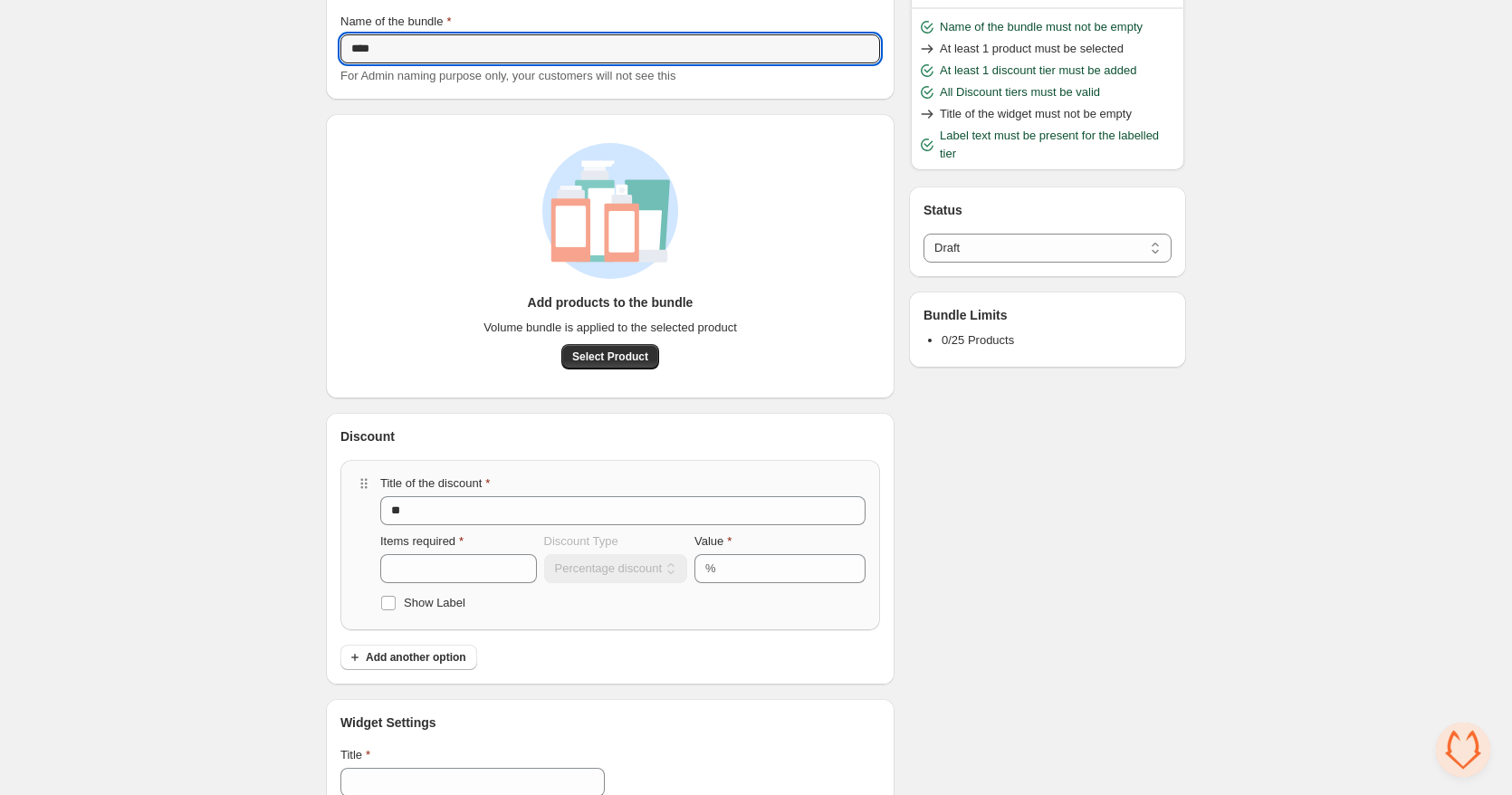 scroll, scrollTop: 257, scrollLeft: 0, axis: vertical 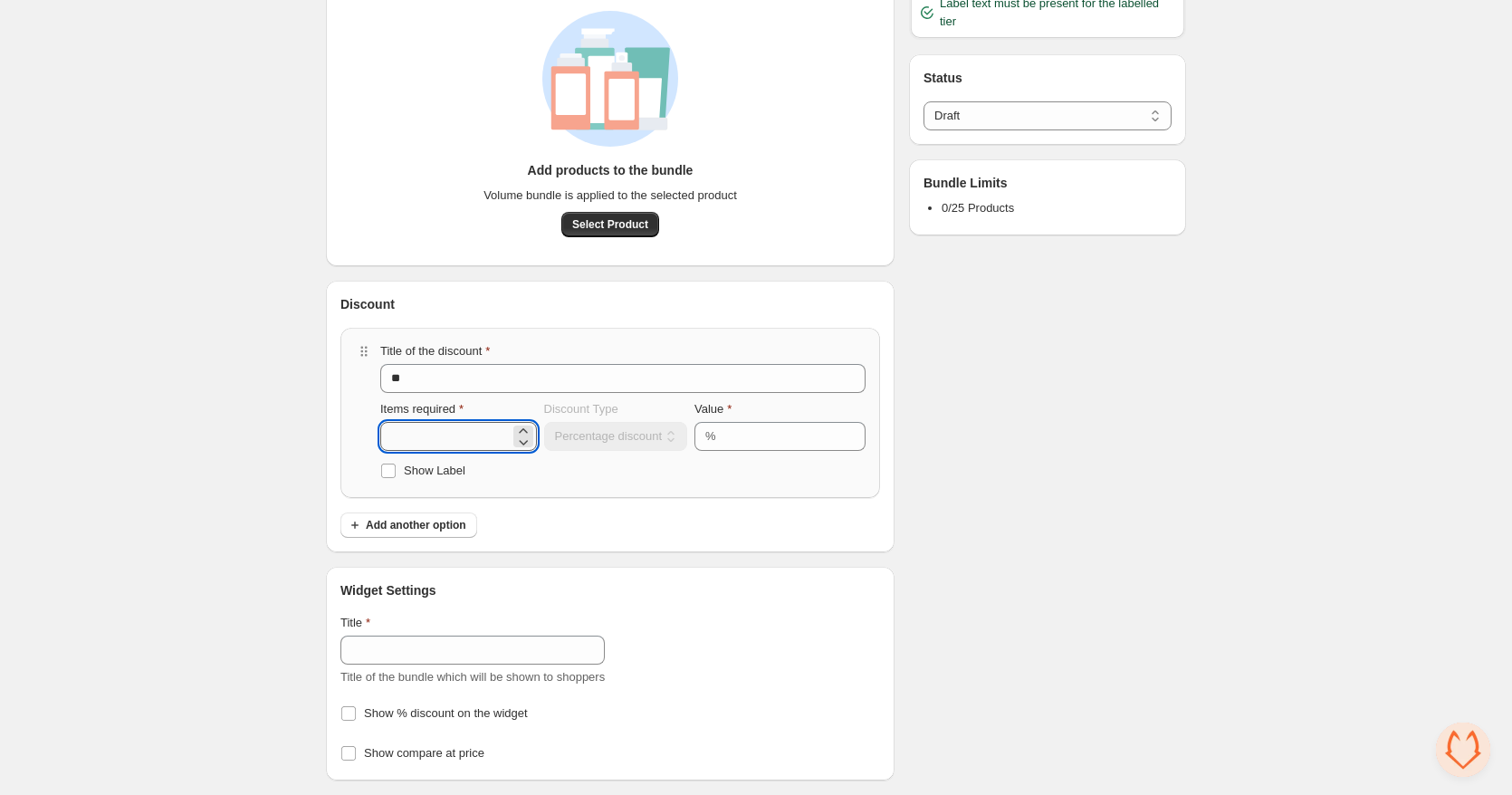 click on "*" at bounding box center (445, 436) 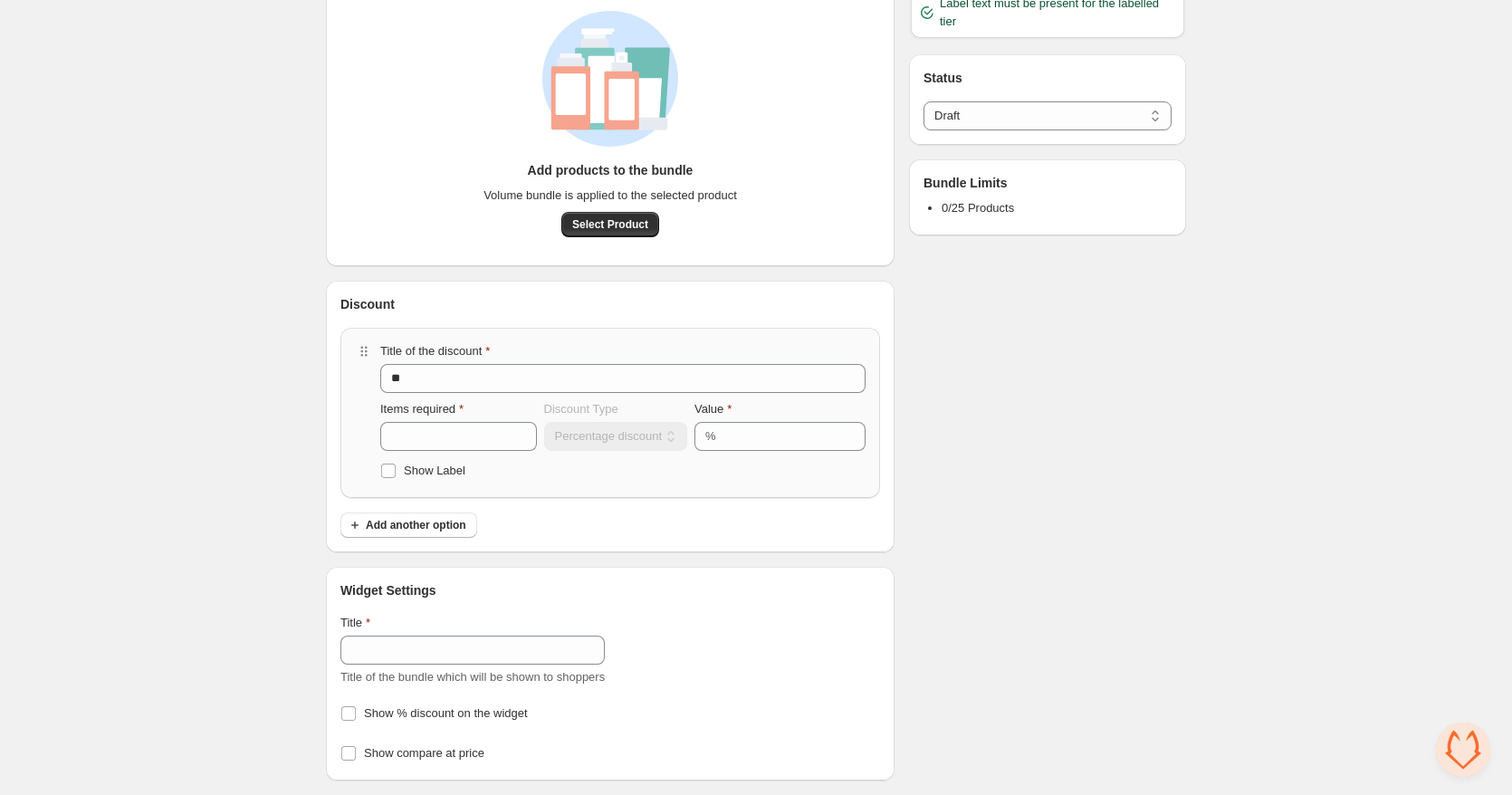click on "**********" at bounding box center (756, 269) 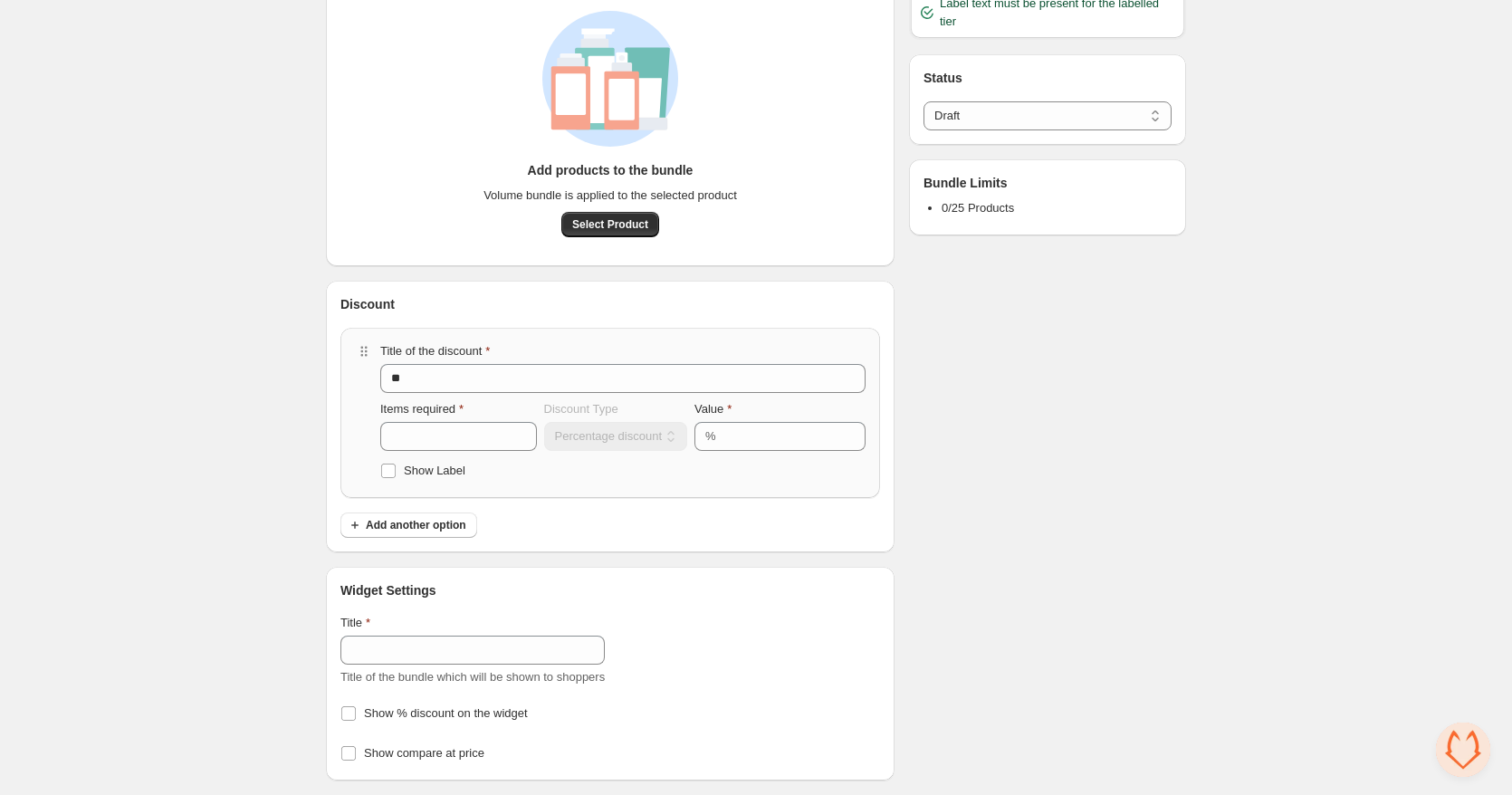 click on "Checklist Name of the bundle must not be empty At least 1 product must be selected At least 1 discount tier must be added All Discount tiers must be valid Title of the widget must not be empty Label text must be present for the labelled tier Status ****** ***** Draft Bundle Limits 0/25 Products" at bounding box center [1048, 307] 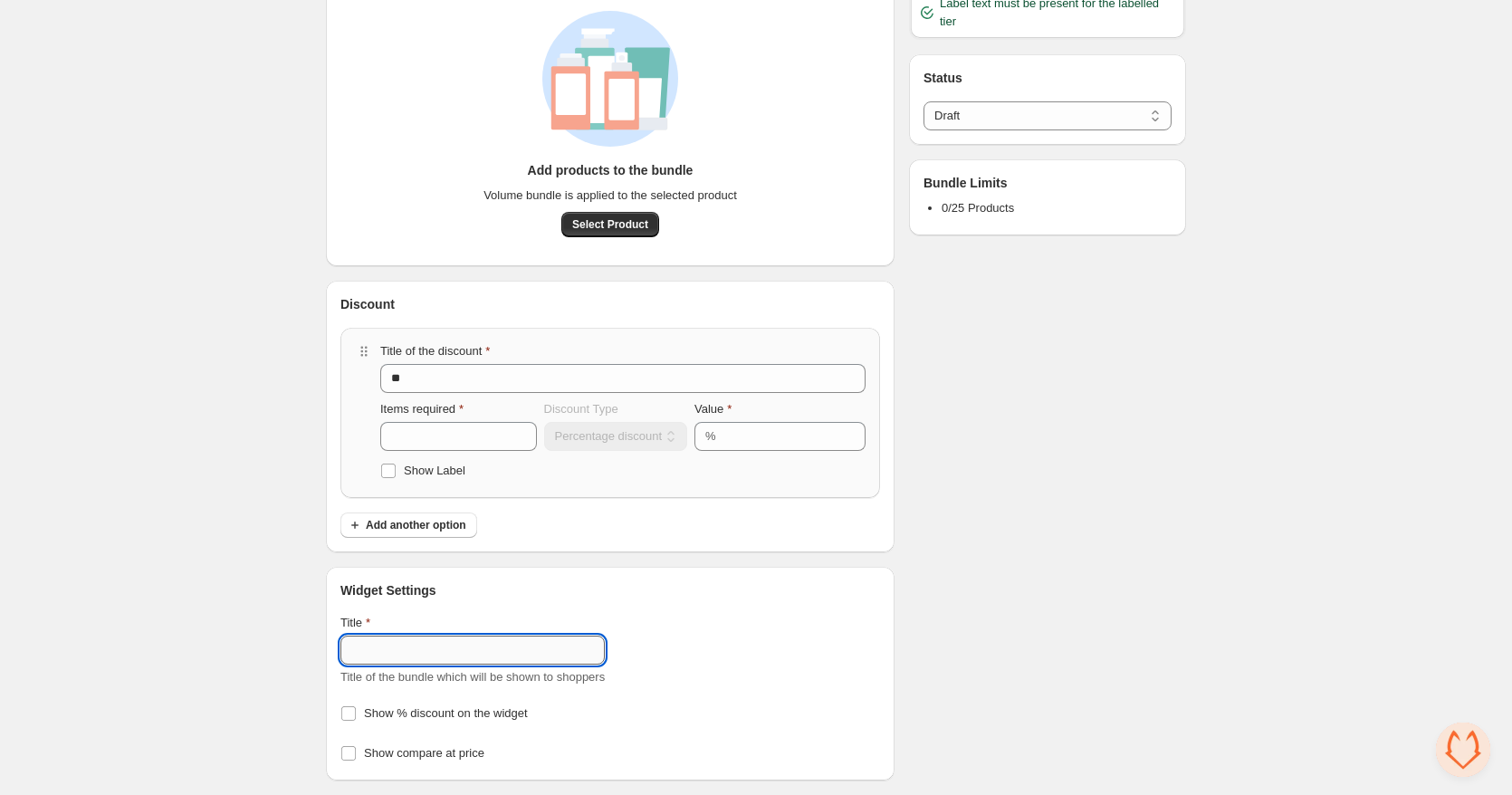 click on "Title" at bounding box center (473, 650) 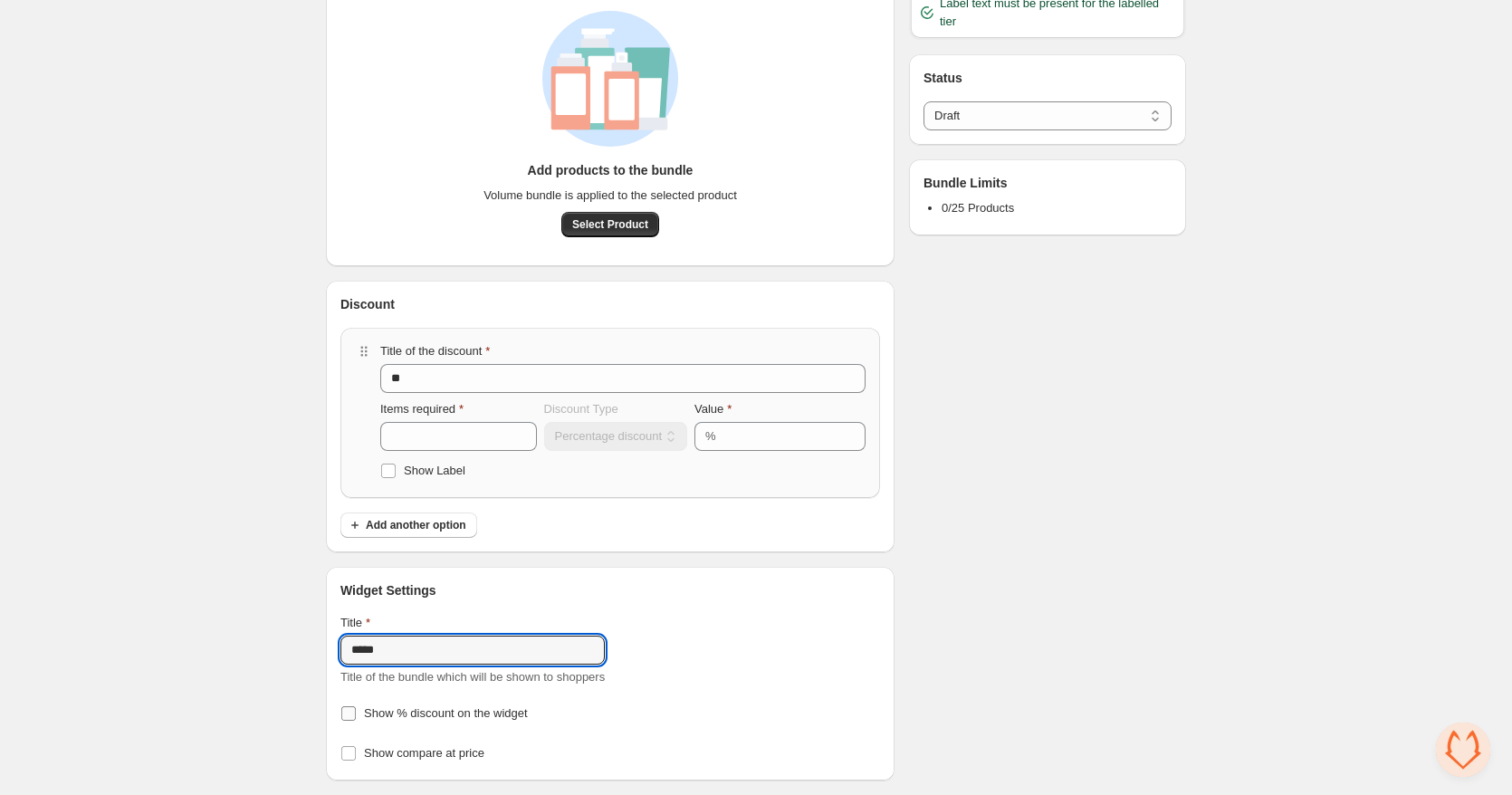 type on "*****" 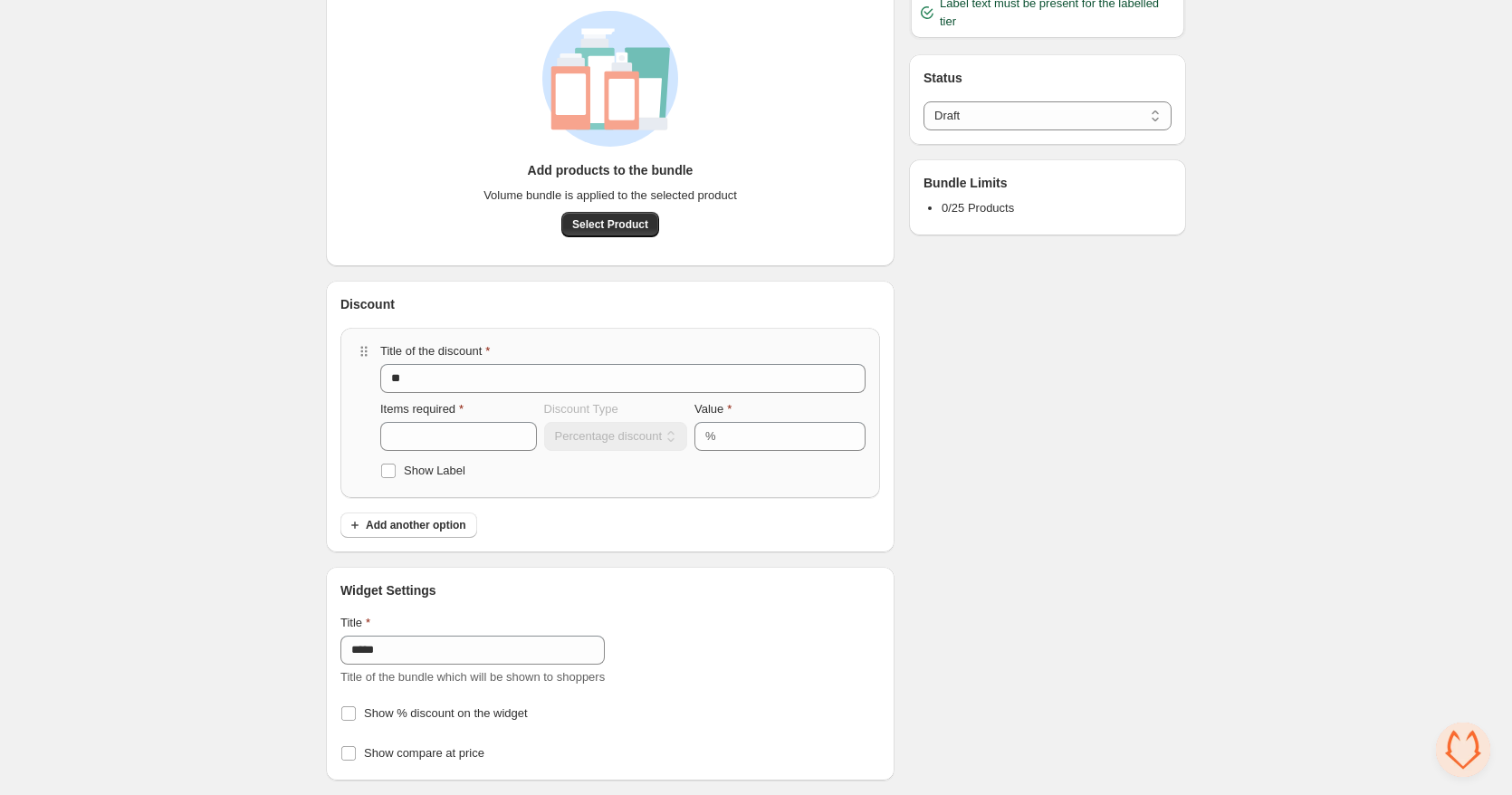 scroll, scrollTop: 0, scrollLeft: 0, axis: both 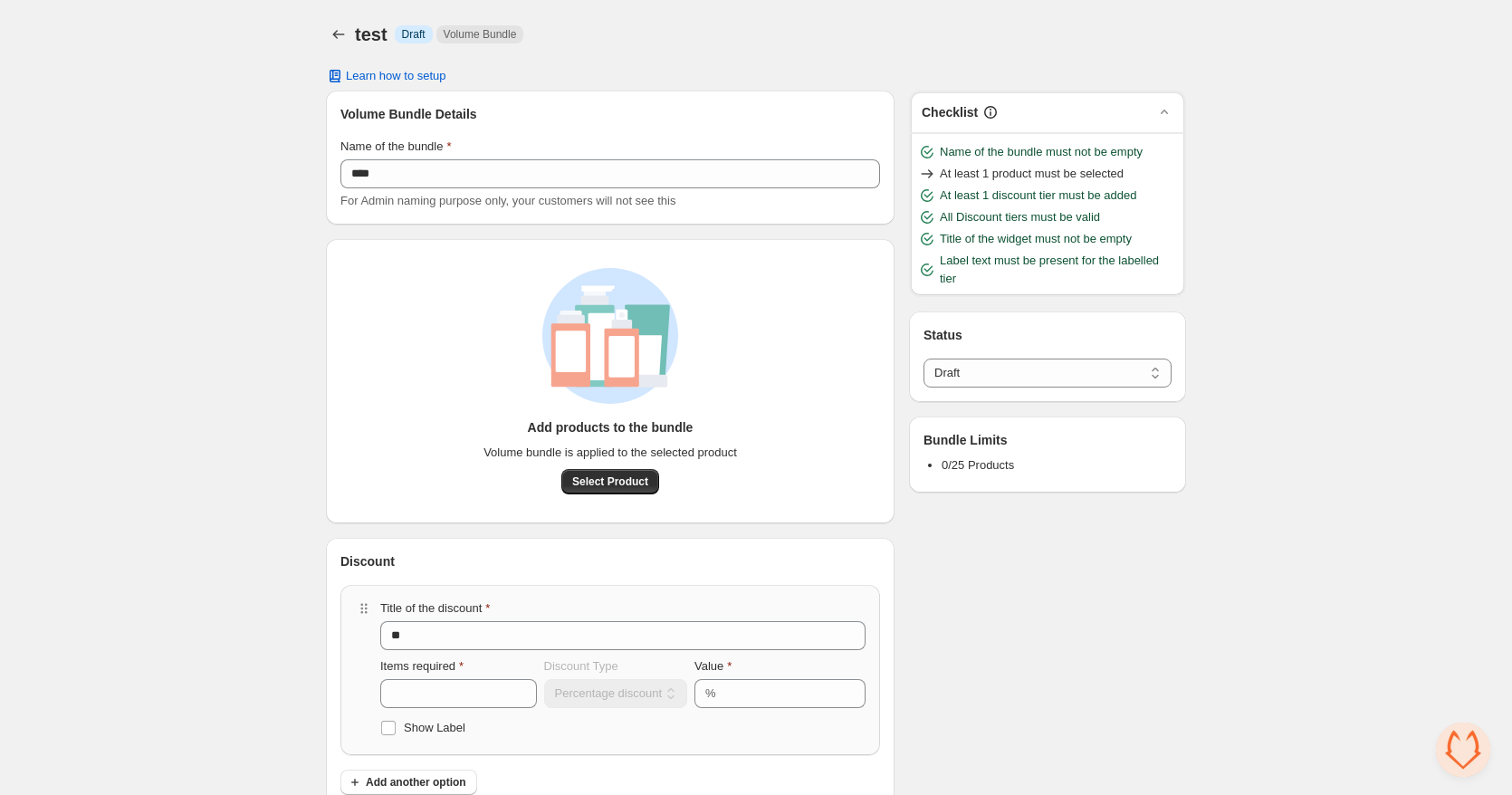 click on "0/25 Products" at bounding box center [1057, 465] 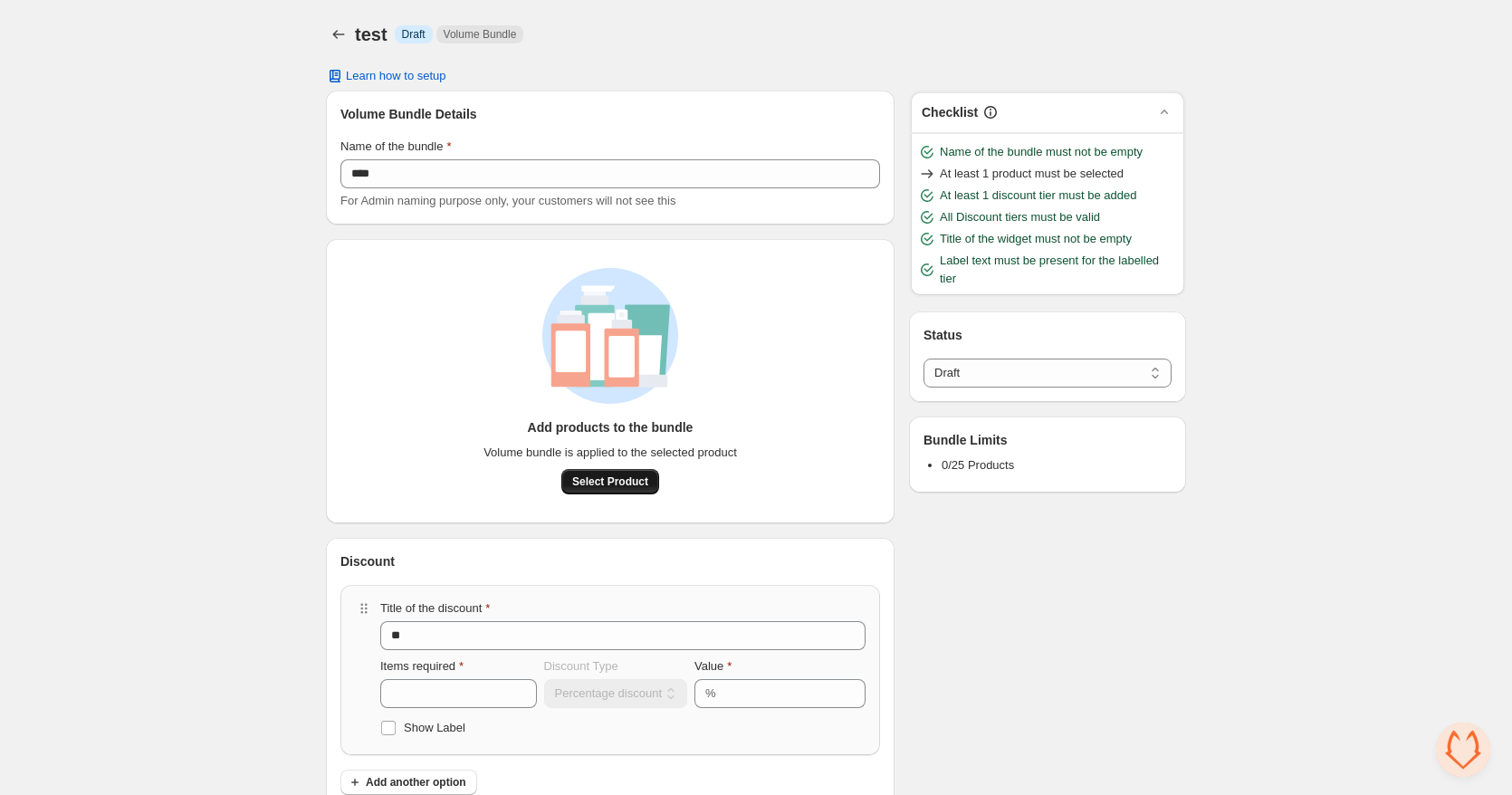 click on "Select Product" at bounding box center (610, 482) 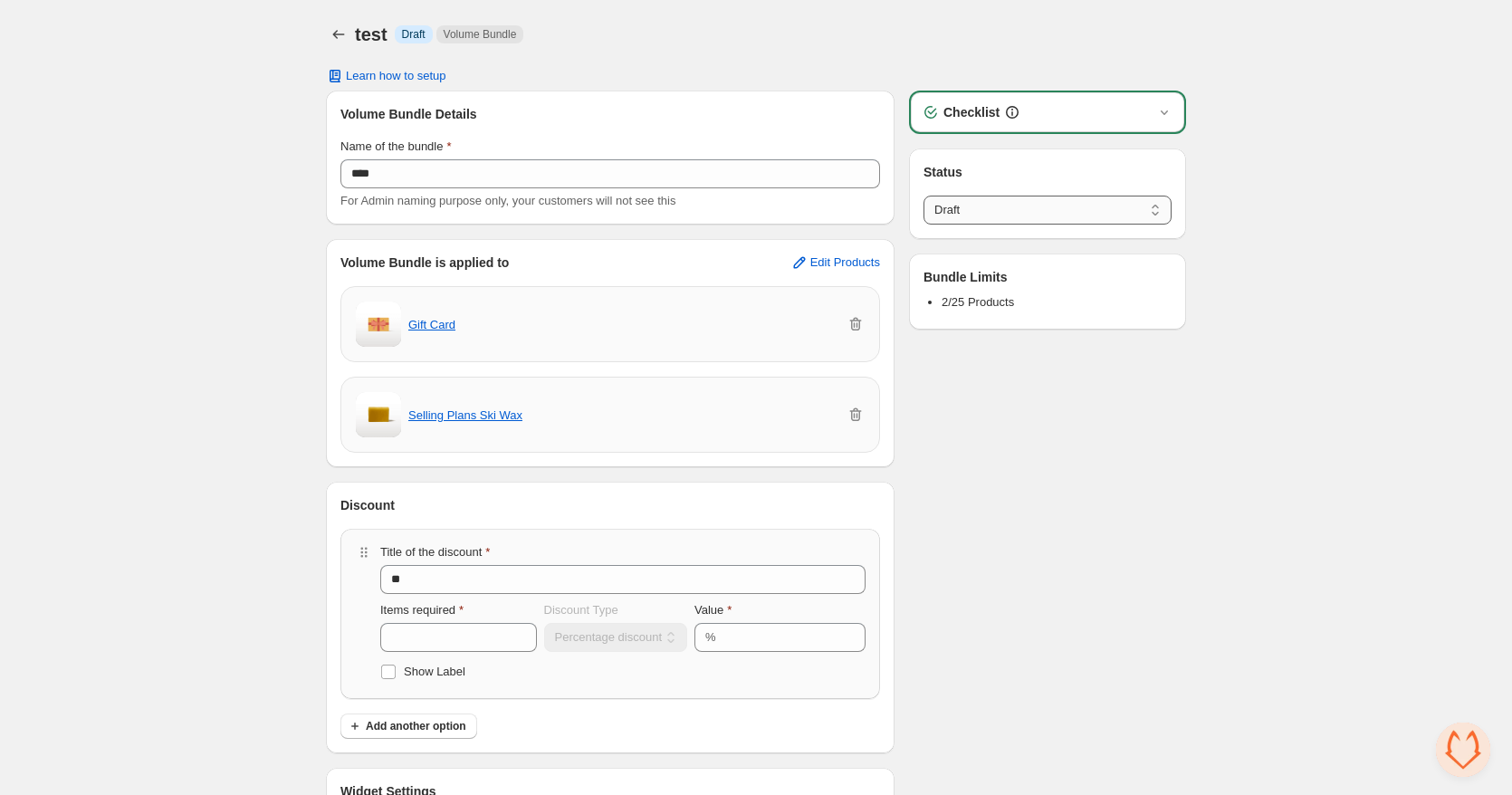 click on "****** *****" at bounding box center (1048, 210) 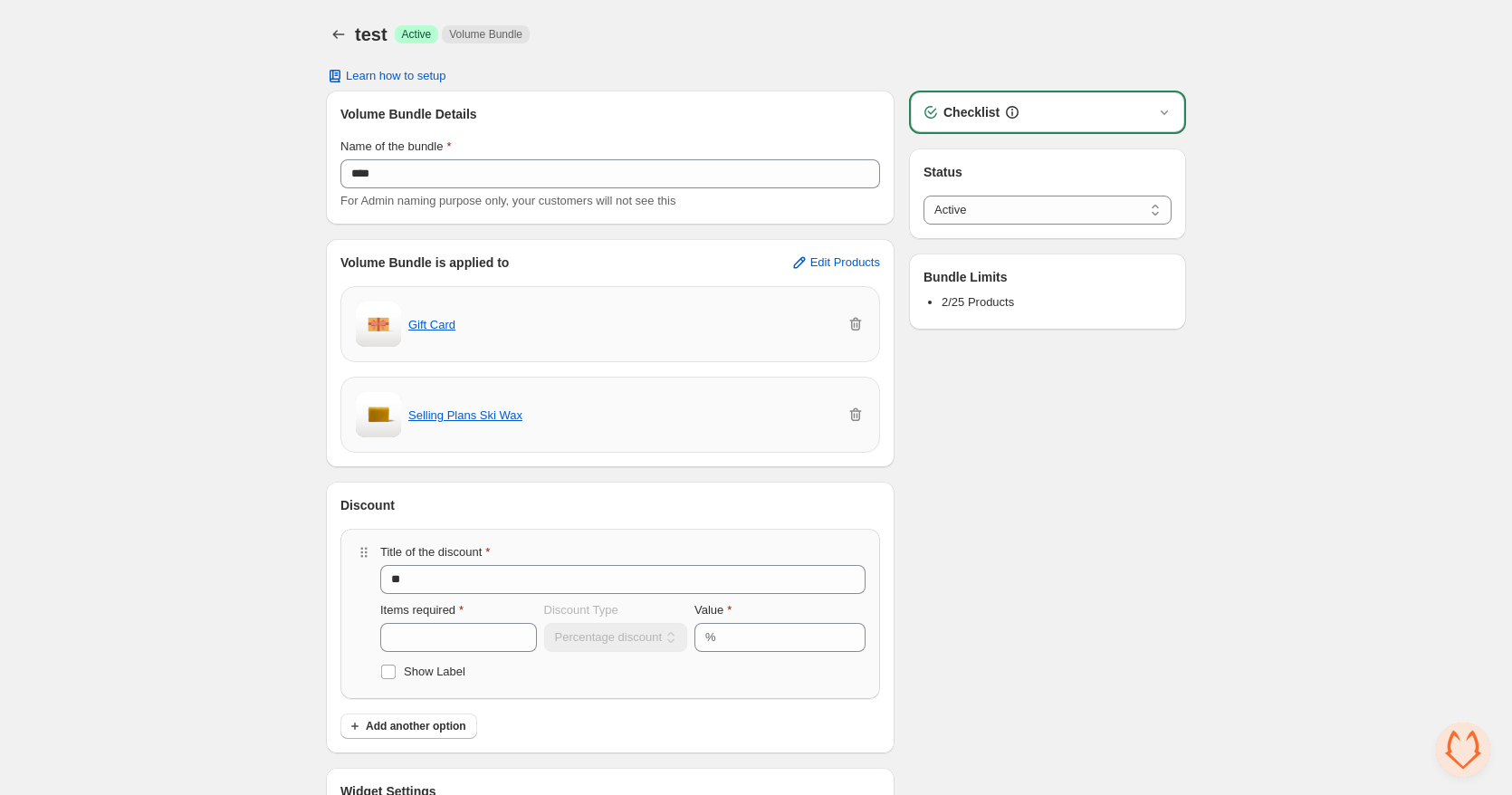 click on "Checklist Status ****** ***** Active Bundle Limits 2/25 Products" at bounding box center [1048, 536] 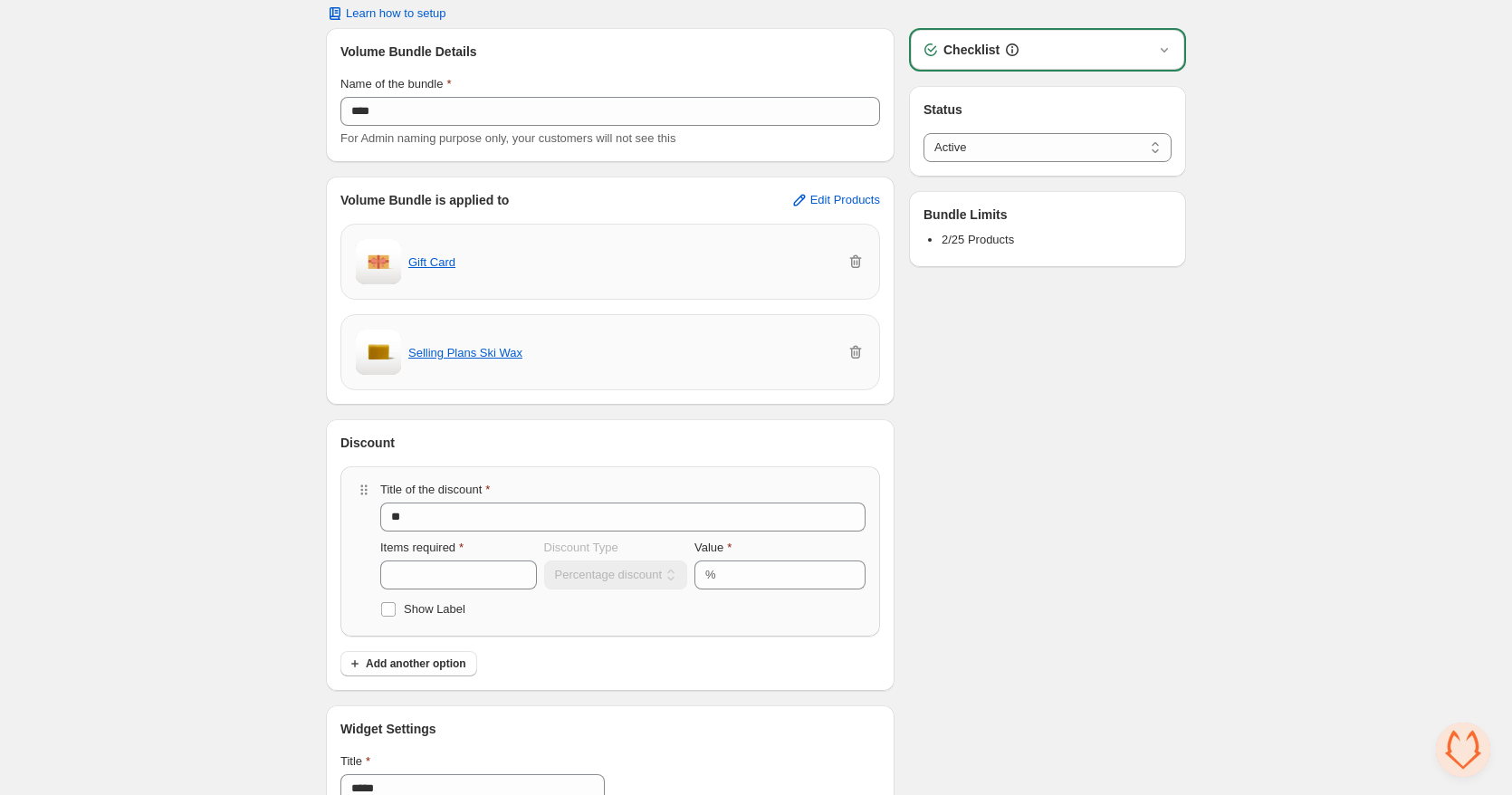 scroll, scrollTop: 0, scrollLeft: 0, axis: both 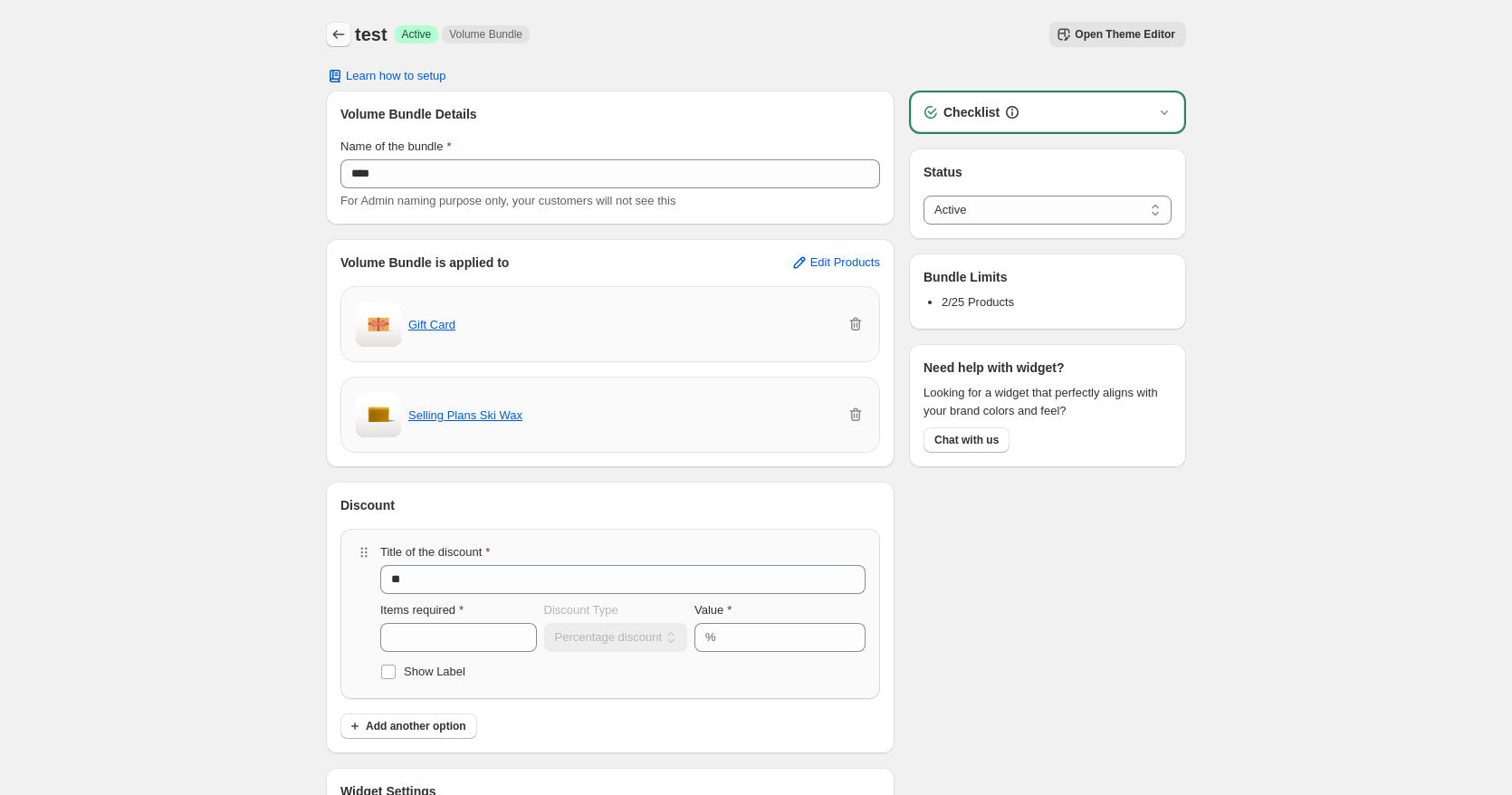 click at bounding box center [339, 34] 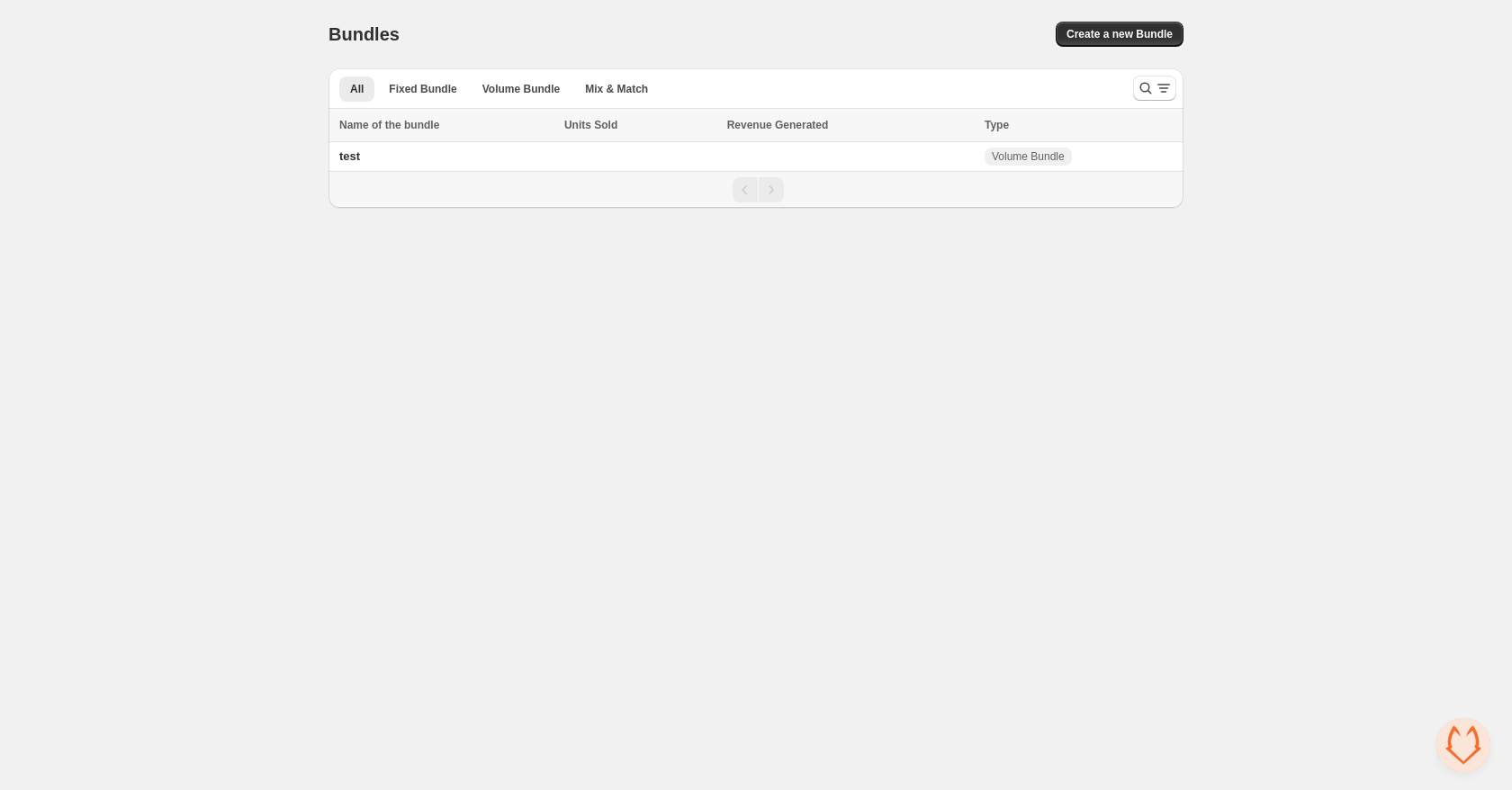 scroll, scrollTop: 0, scrollLeft: 0, axis: both 